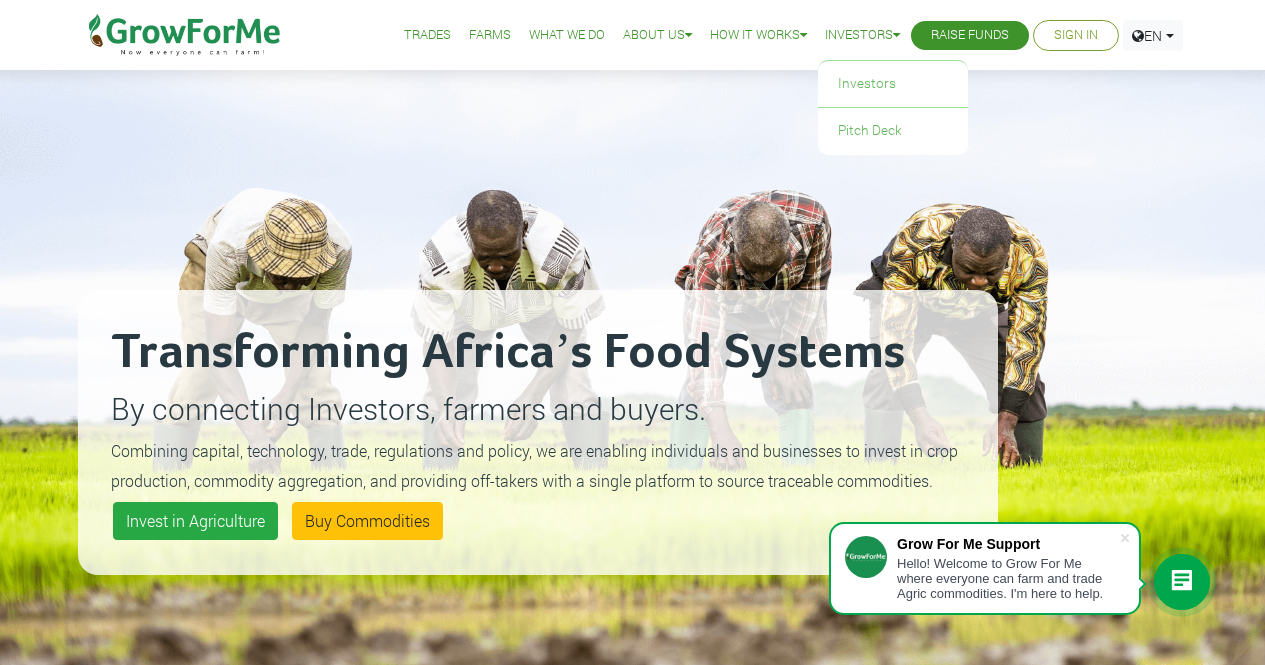 scroll, scrollTop: 0, scrollLeft: 0, axis: both 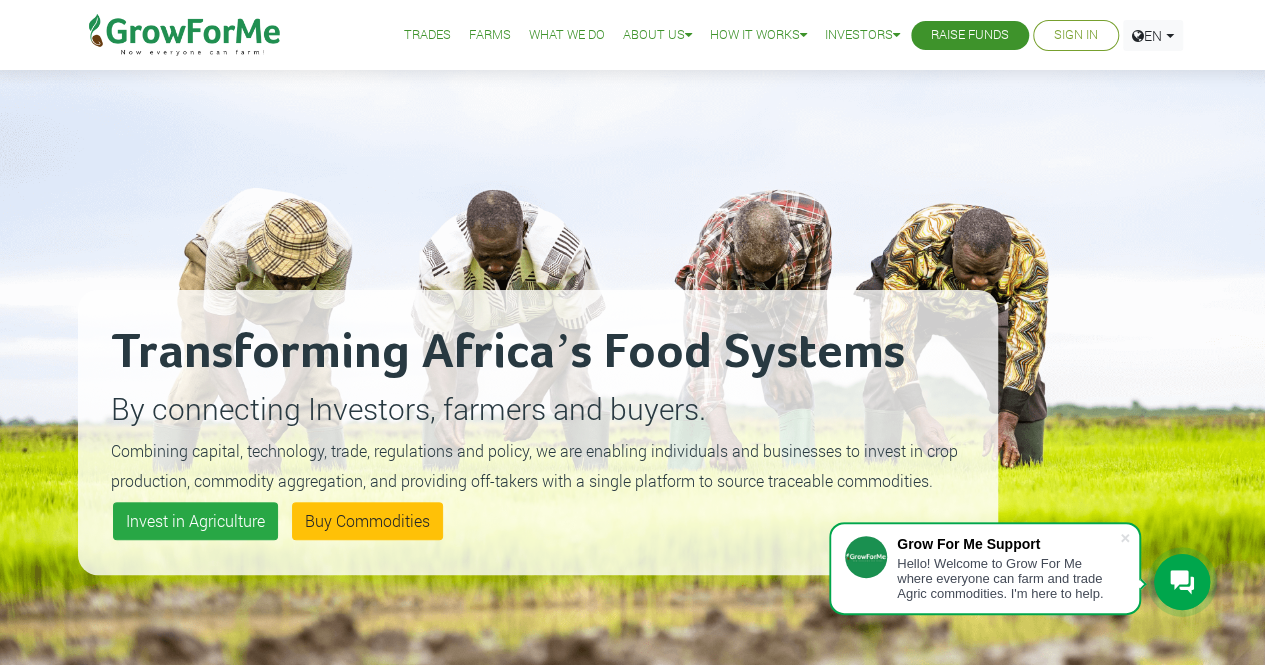 click on "Sign In" at bounding box center [1076, 35] 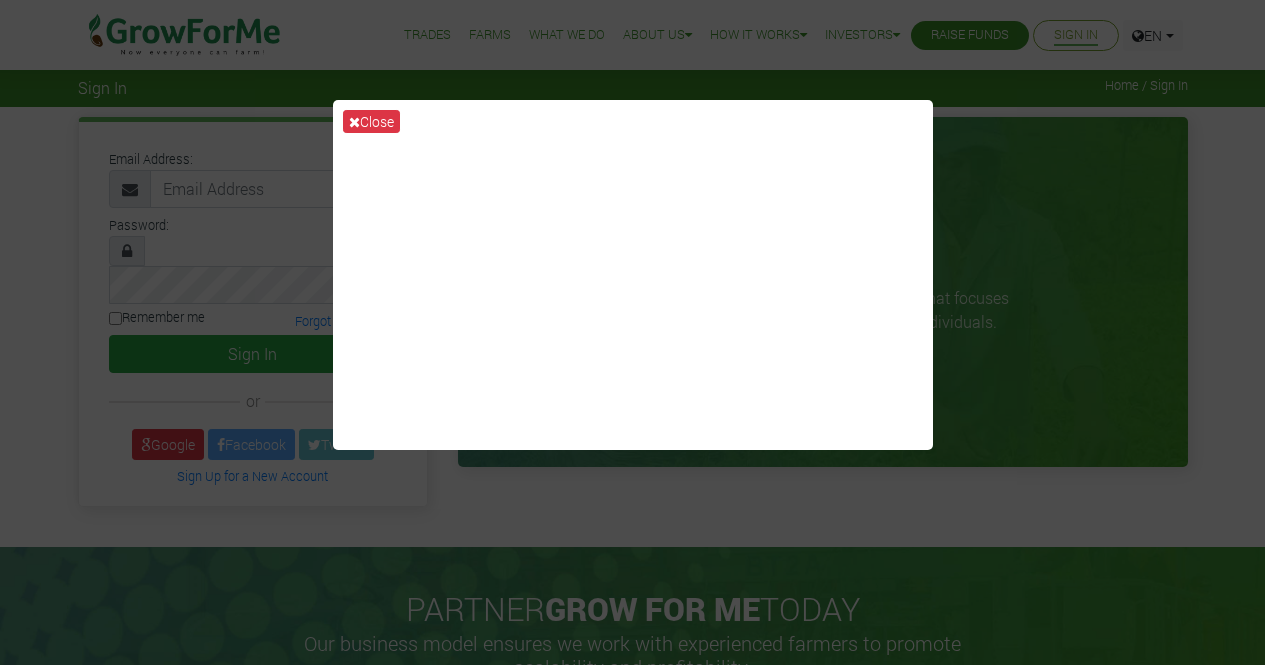 scroll, scrollTop: 0, scrollLeft: 0, axis: both 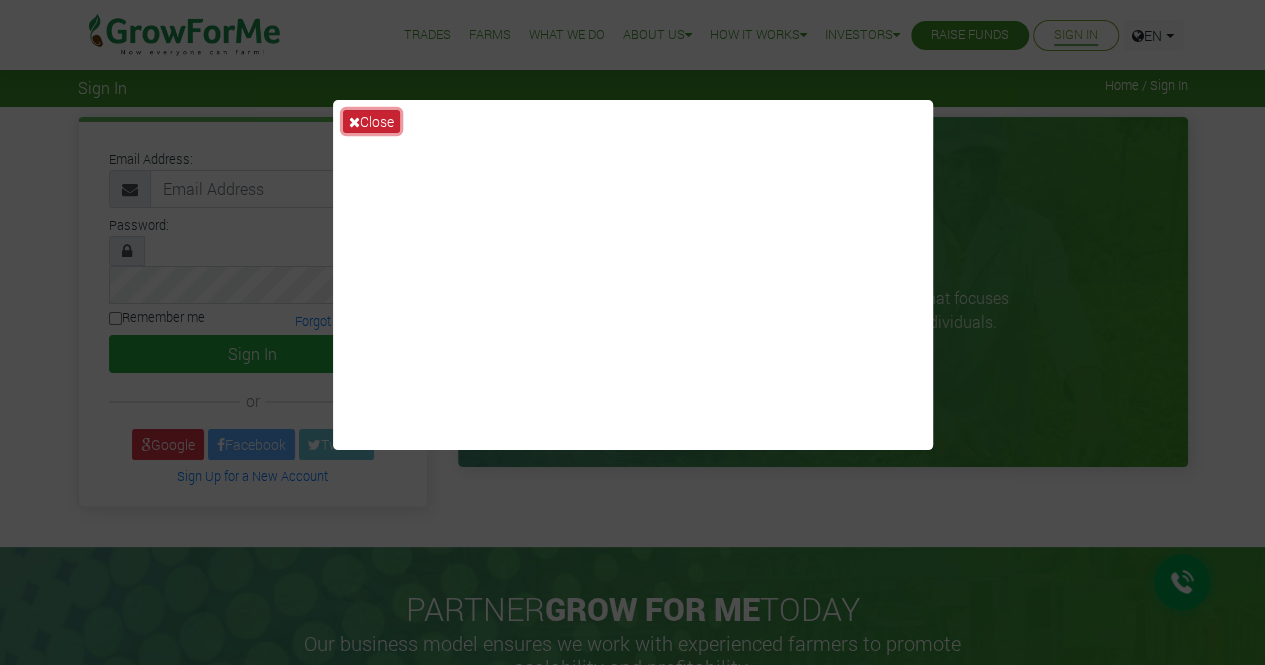 click on "Close" at bounding box center (371, 121) 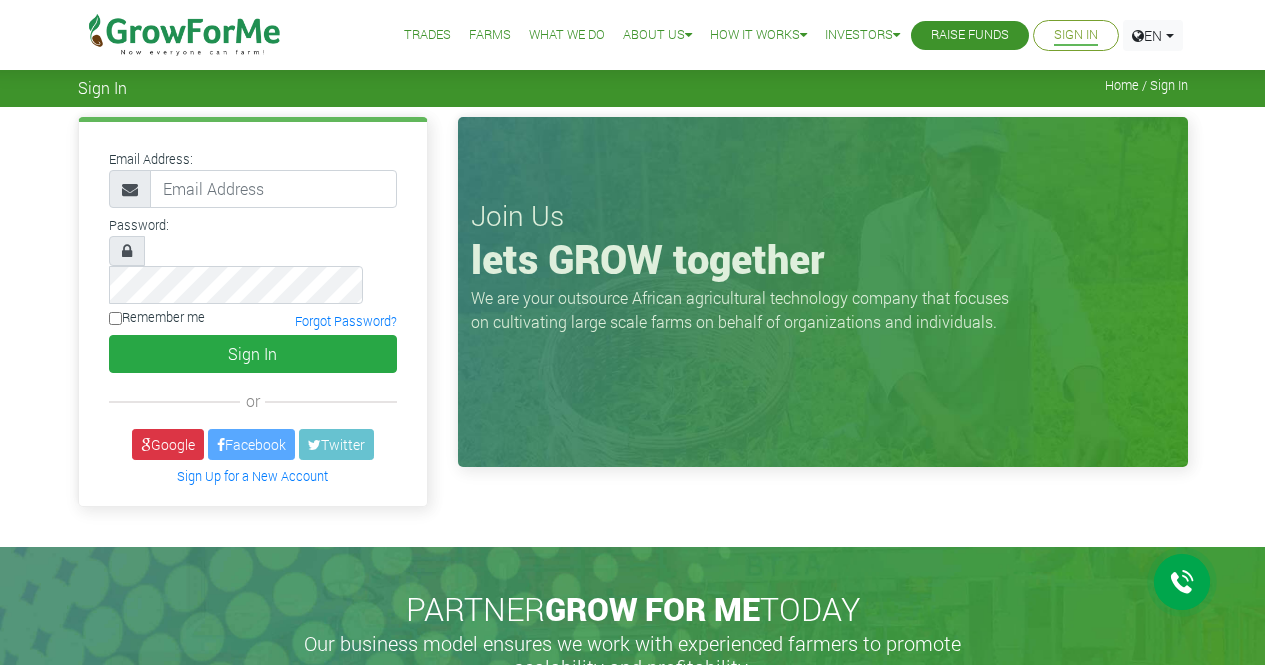 scroll, scrollTop: 0, scrollLeft: 0, axis: both 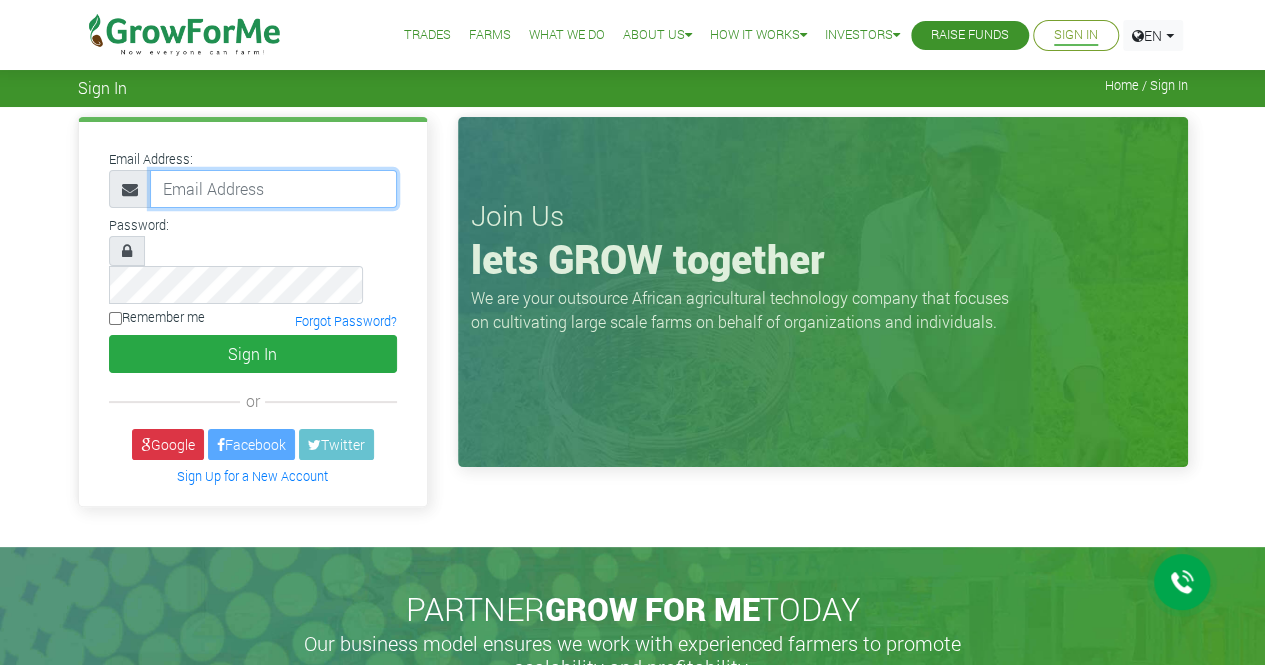 click at bounding box center (273, 189) 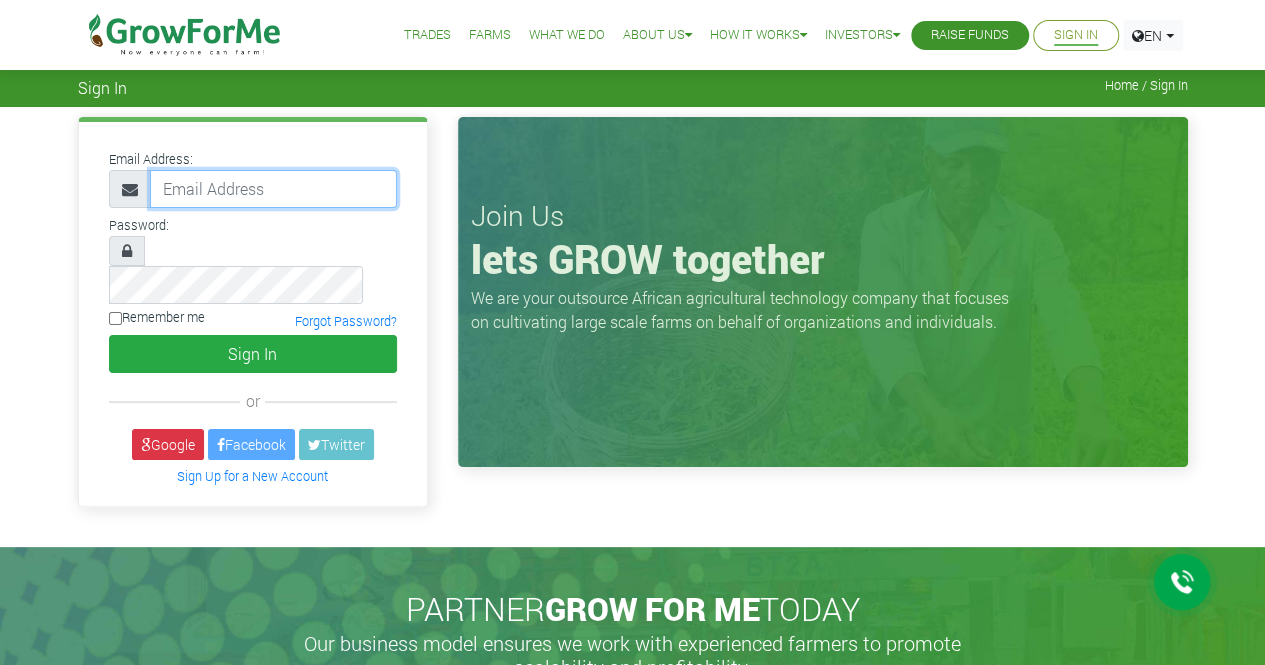 click at bounding box center (273, 189) 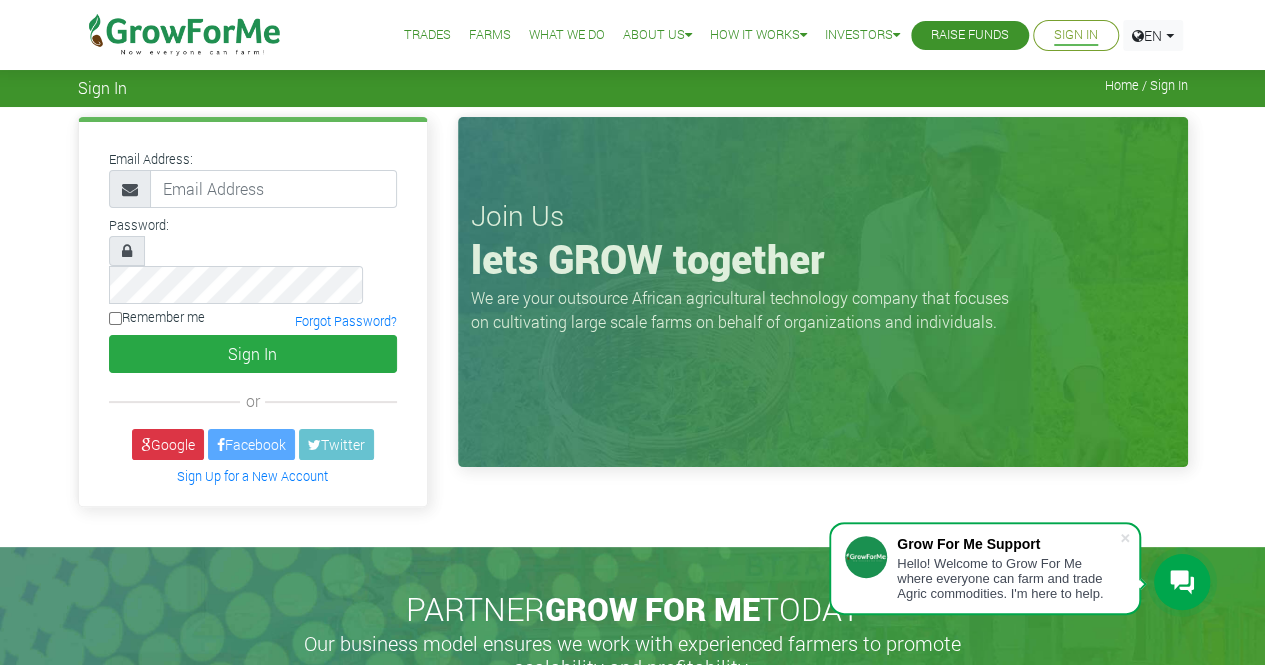 click on "Email Address:
Password:   or" at bounding box center (632, 327) 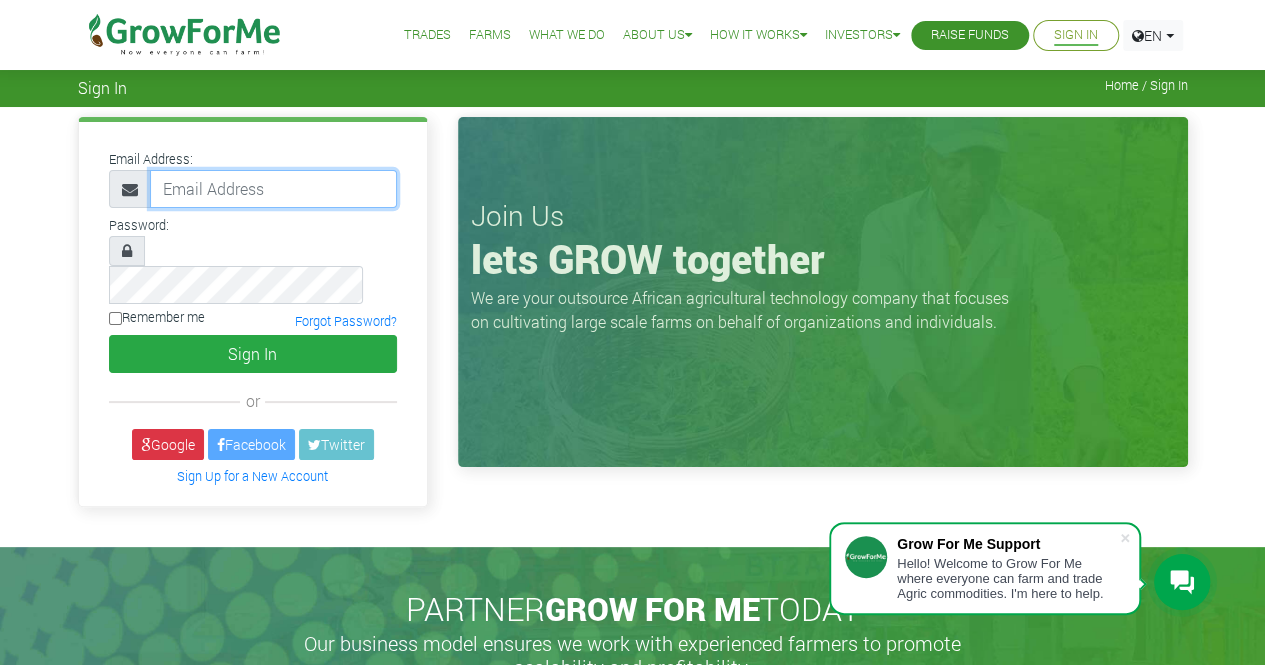 click at bounding box center [273, 189] 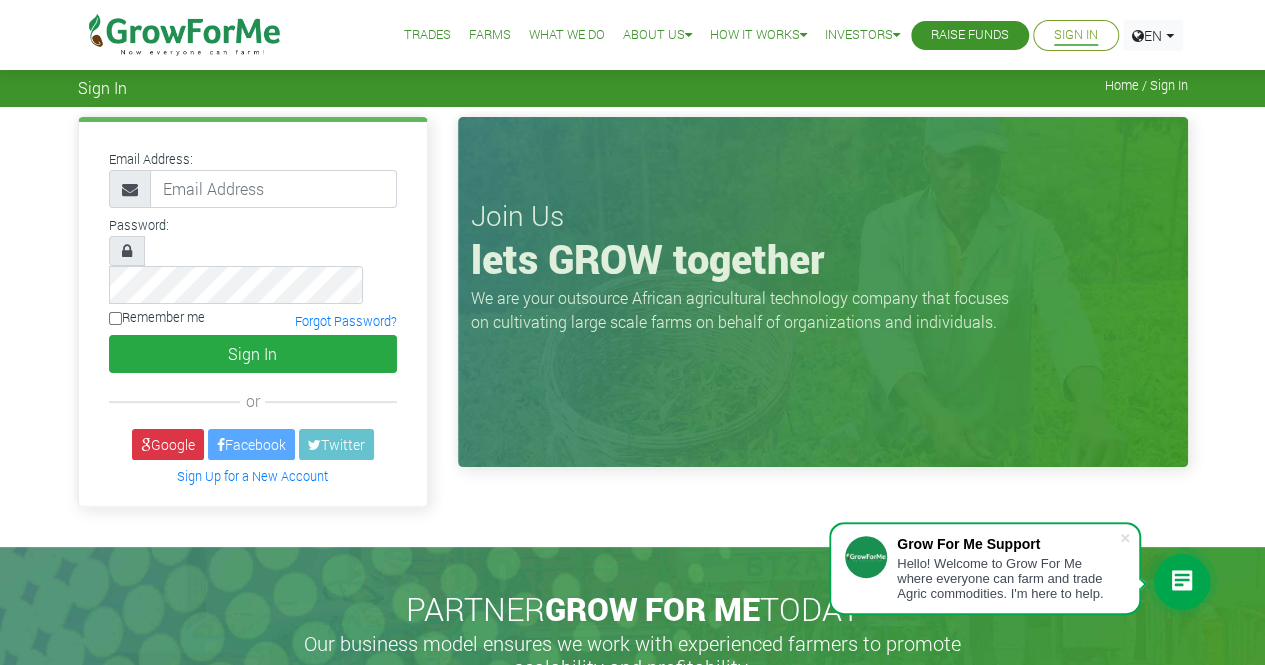 click on "Email Address:
Password:   or" at bounding box center (632, 327) 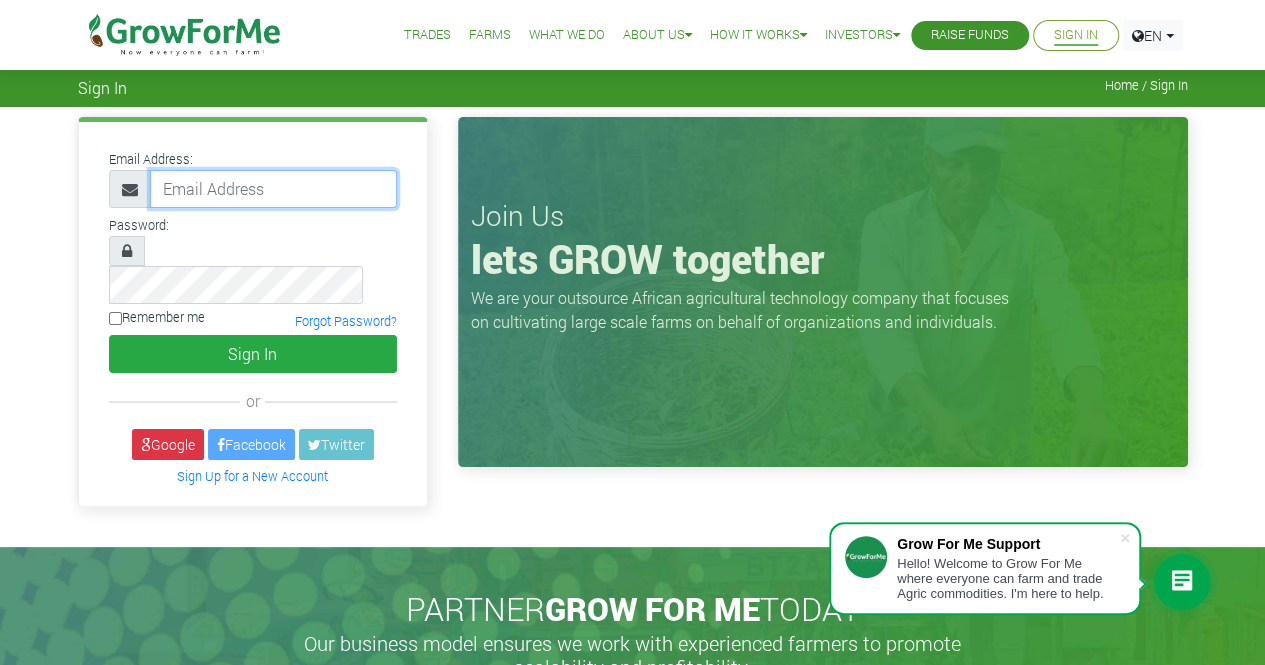 click at bounding box center [273, 189] 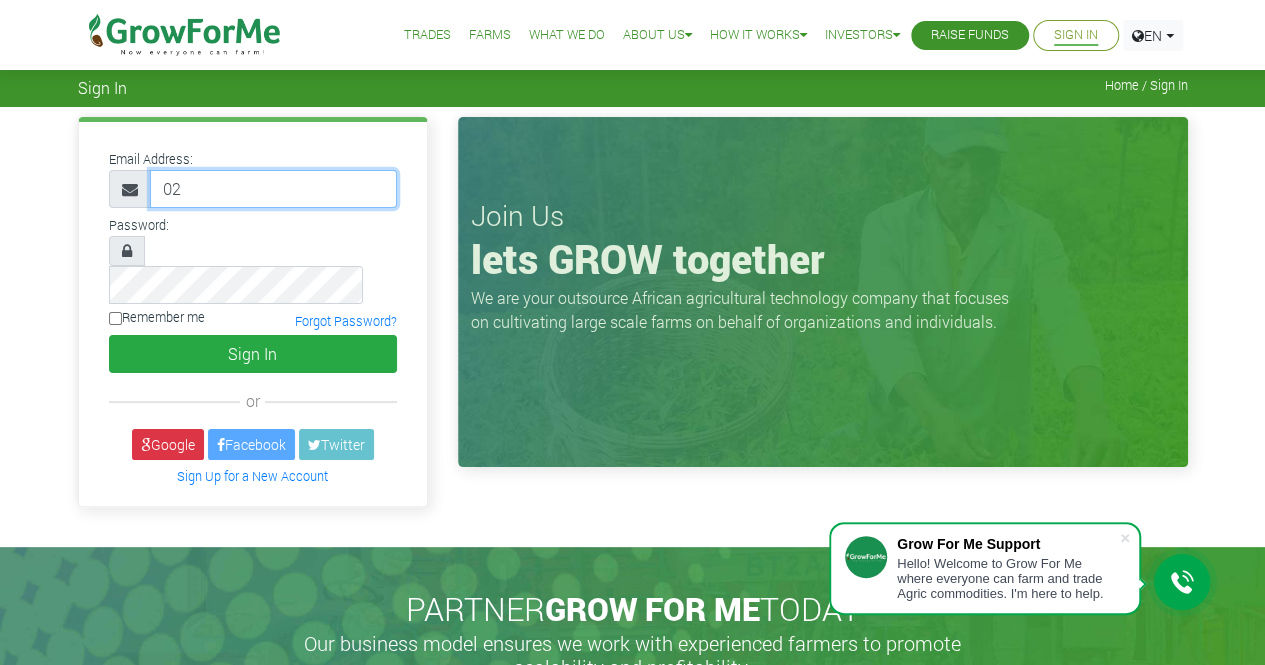 type on "0" 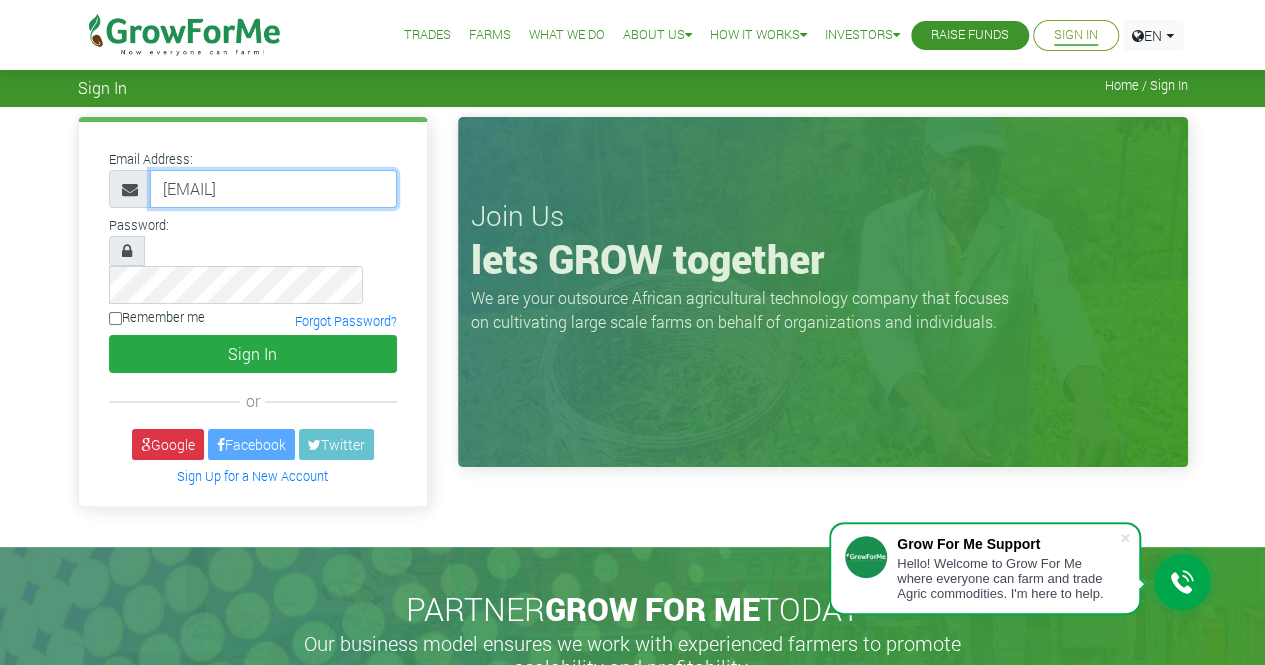 scroll, scrollTop: 0, scrollLeft: 10, axis: horizontal 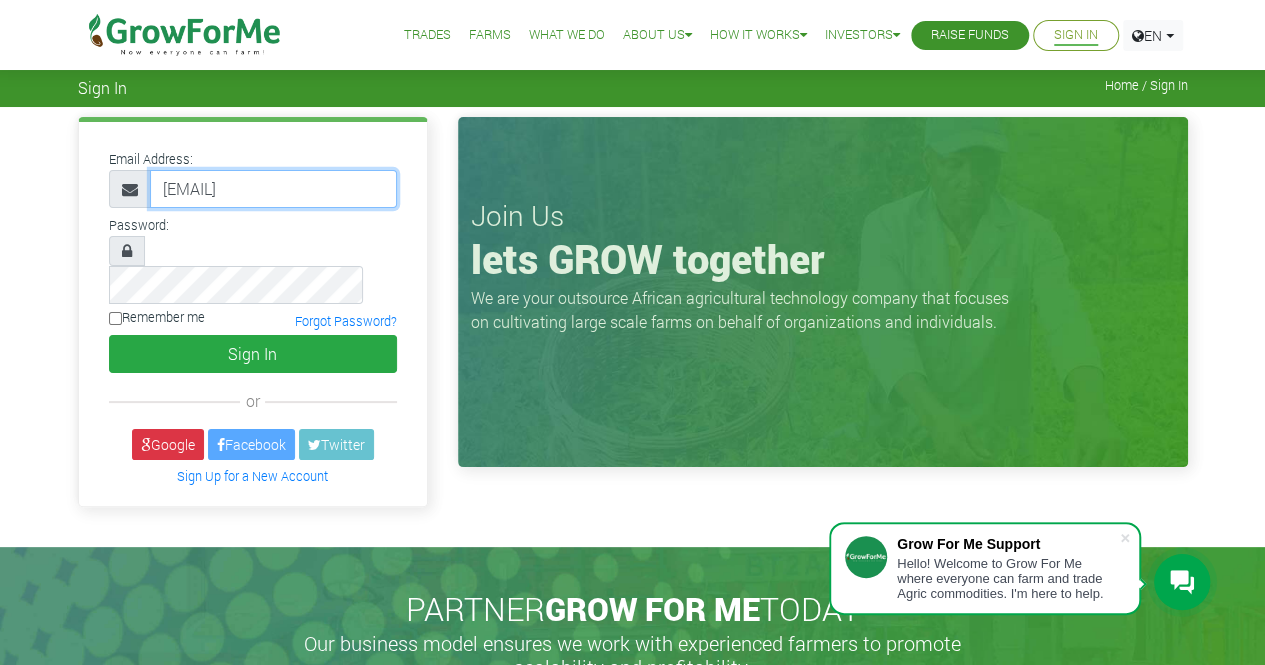 type on "233243984492@growforme.com" 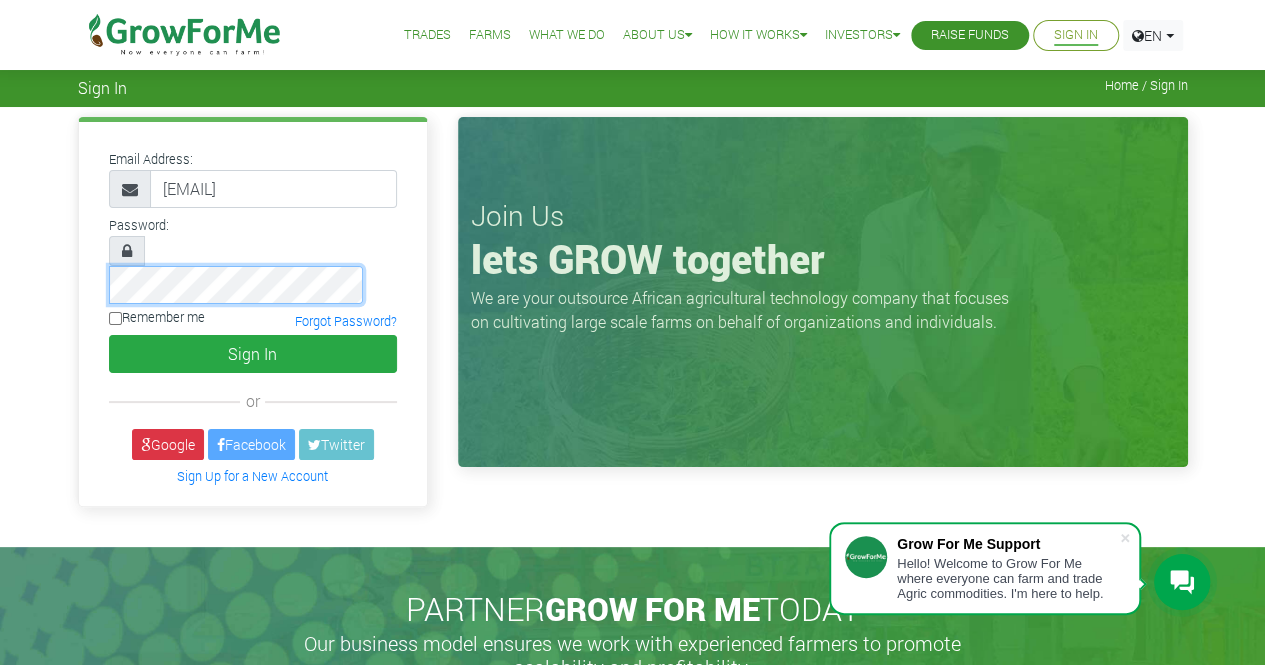 scroll, scrollTop: 0, scrollLeft: 0, axis: both 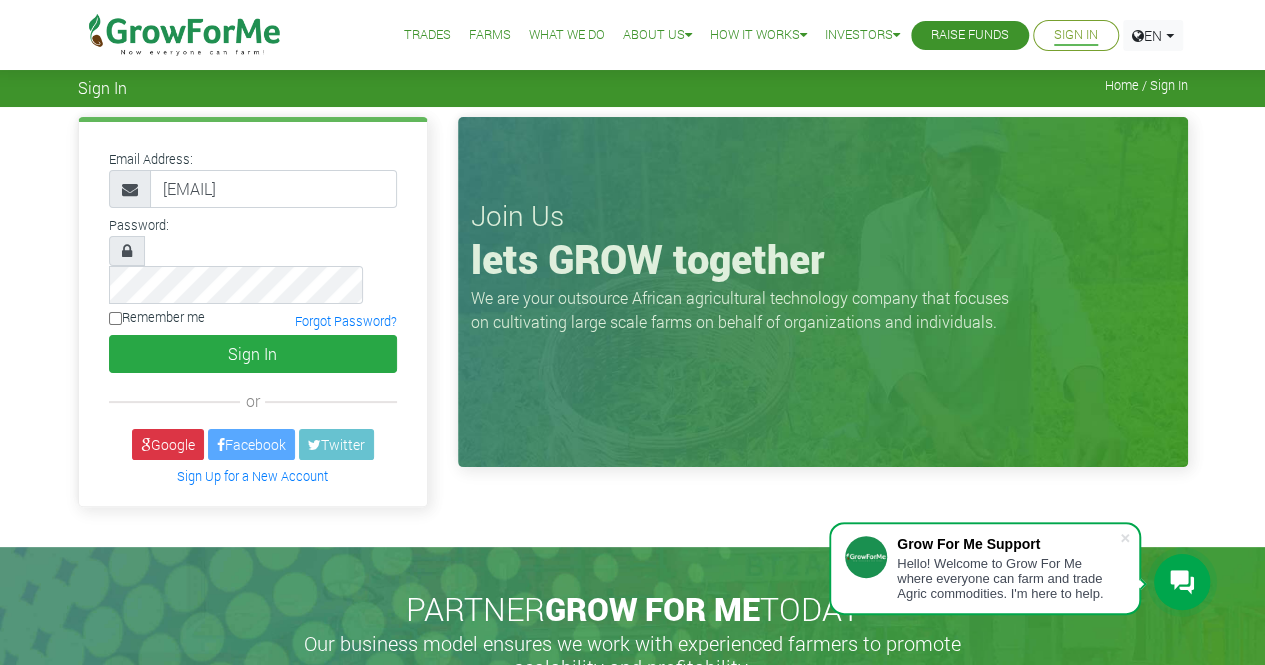 click on "Remember me" at bounding box center [157, 317] 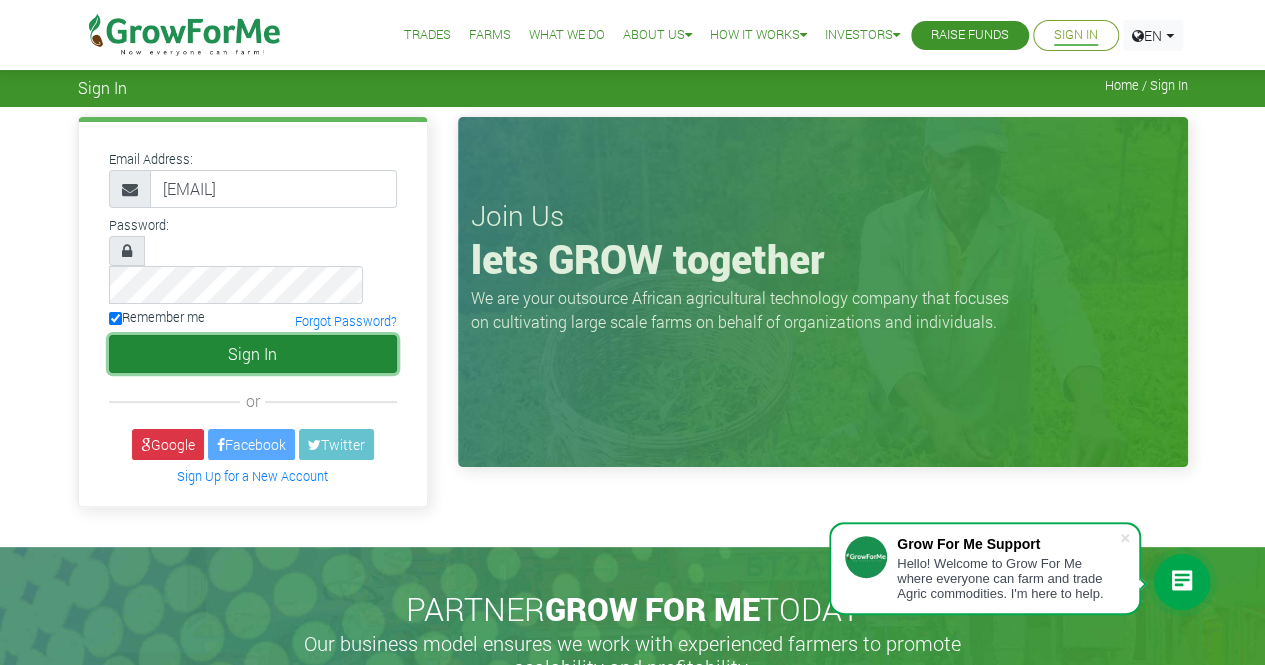 click on "Sign In" at bounding box center (253, 354) 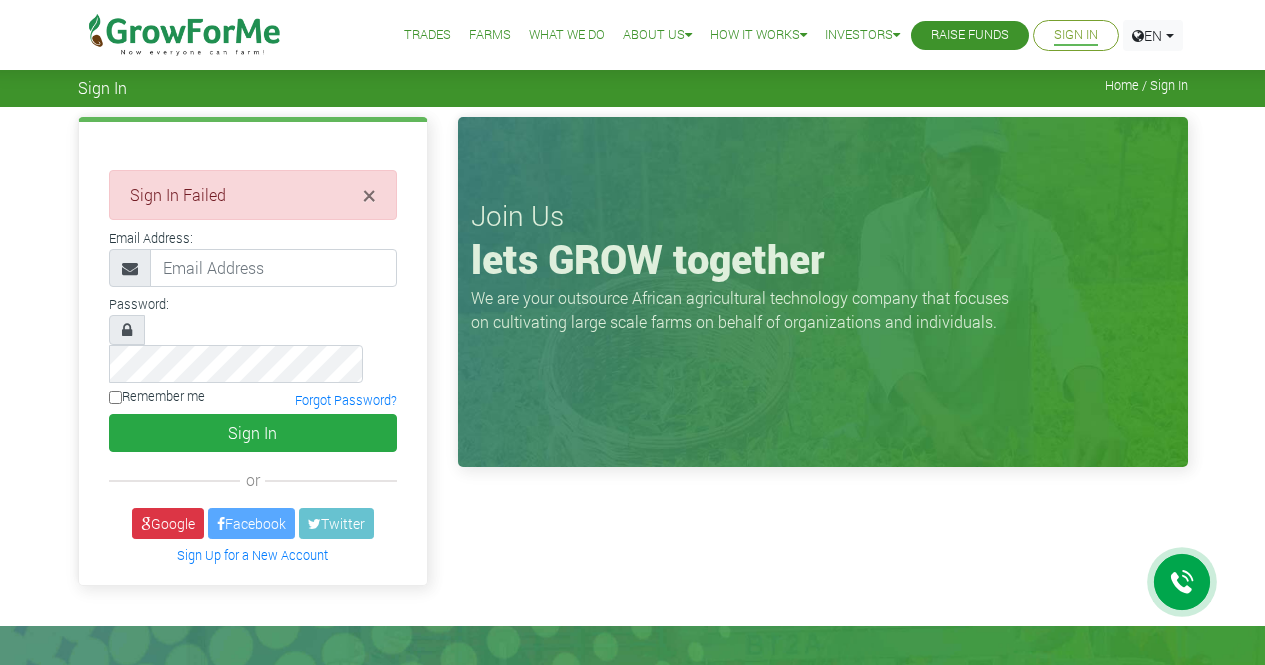 scroll, scrollTop: 0, scrollLeft: 0, axis: both 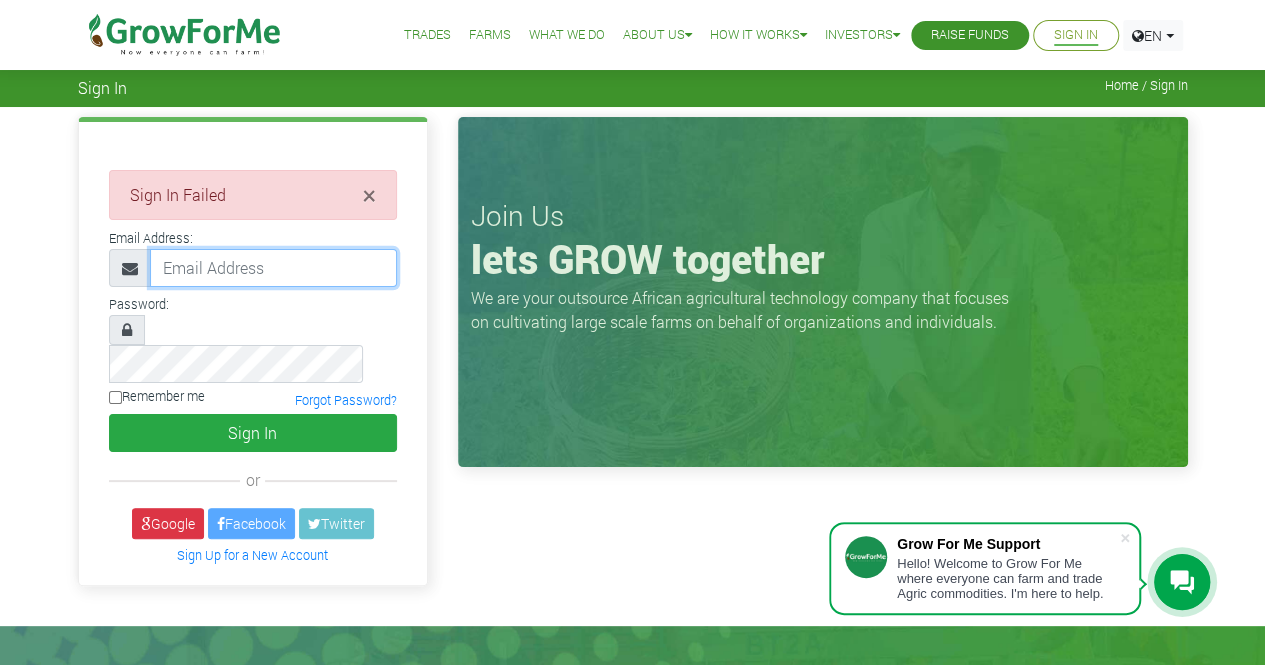 click at bounding box center [273, 268] 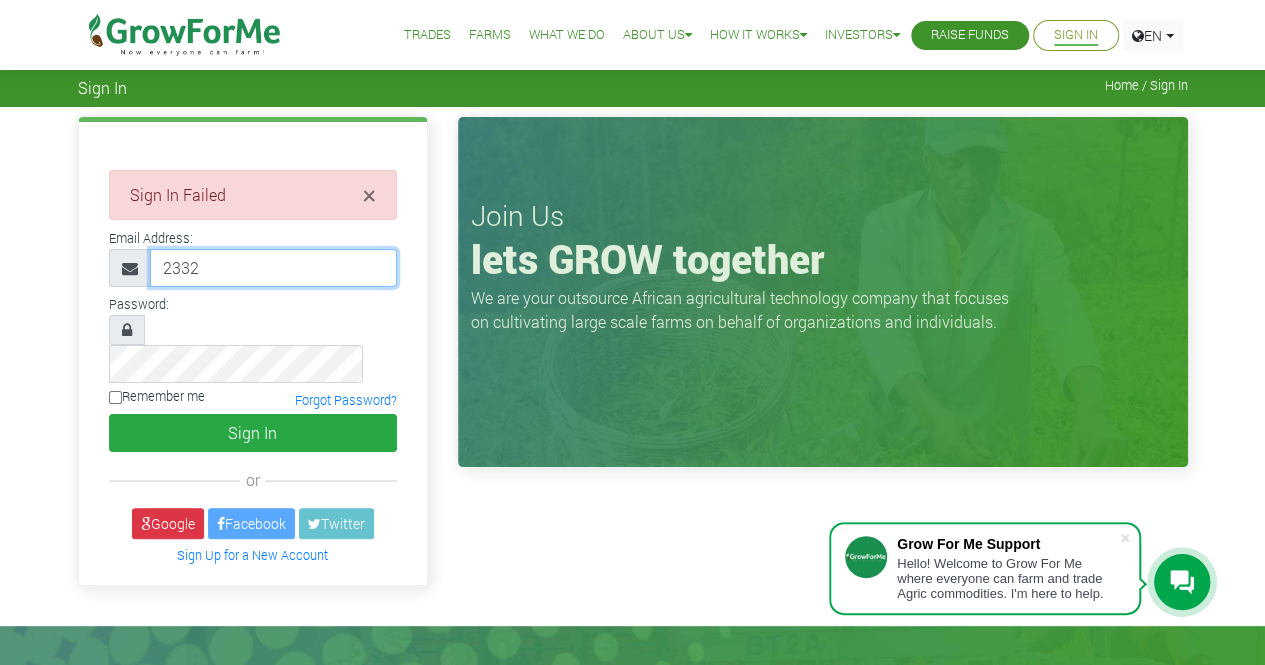 type on "233243984492@growforme.com" 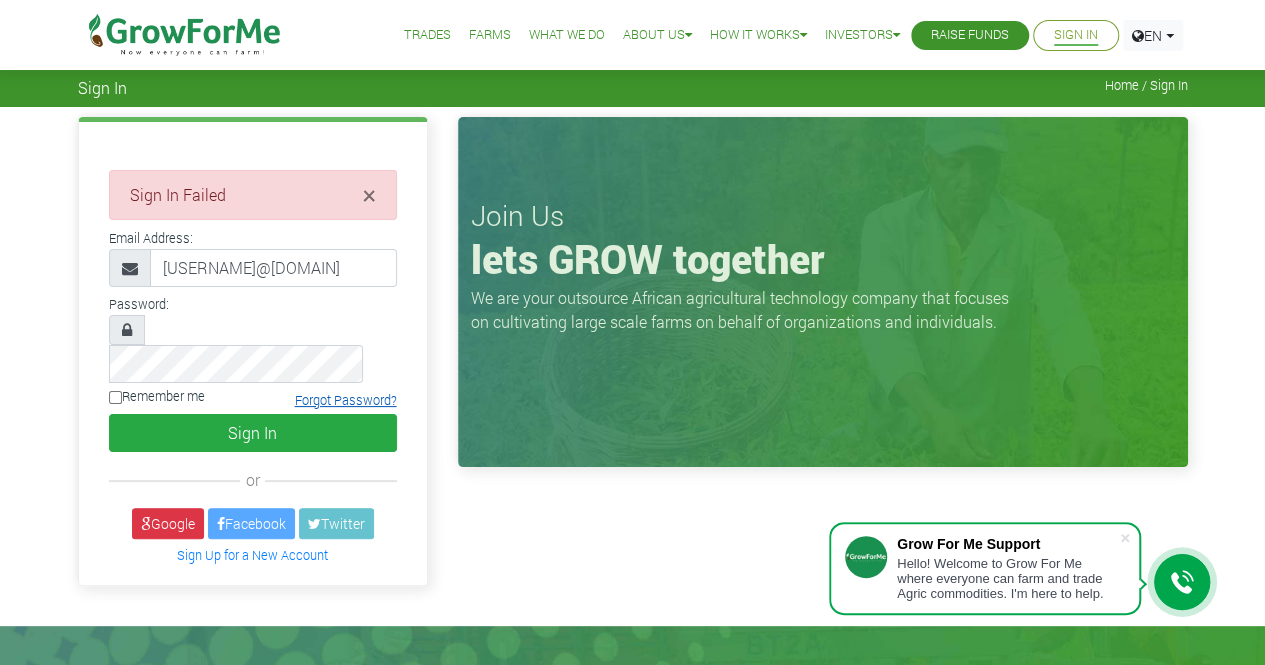 click on "Forgot Password?" at bounding box center (346, 400) 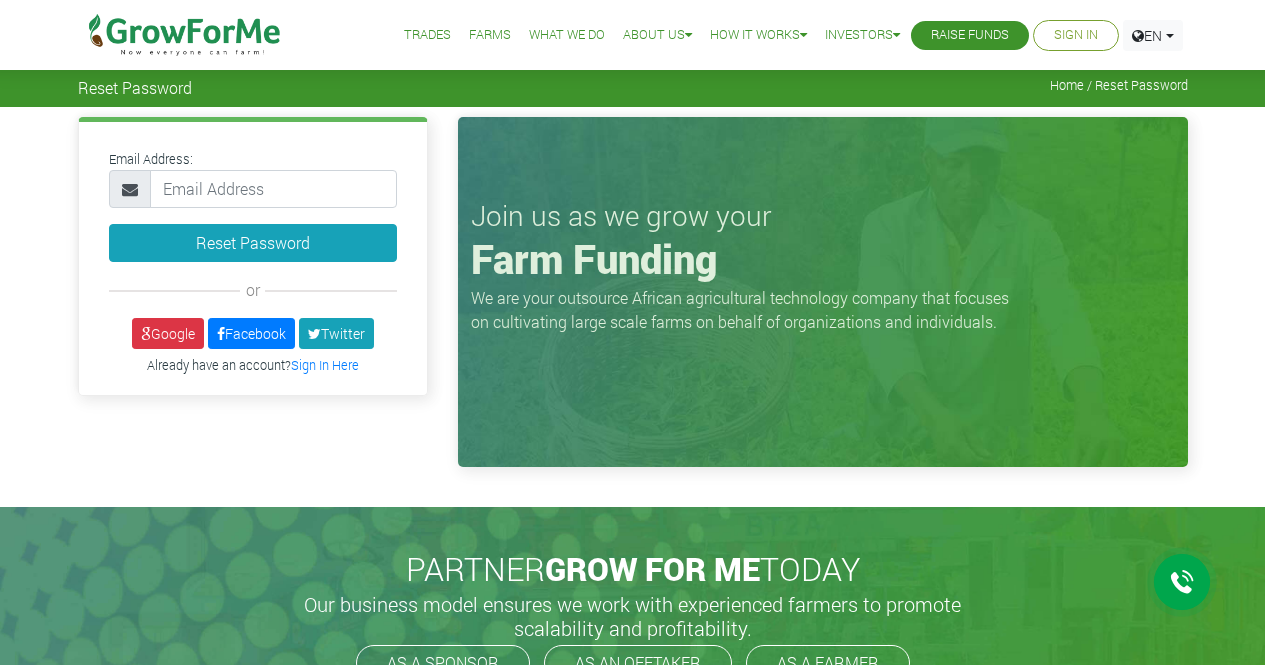 scroll, scrollTop: 0, scrollLeft: 0, axis: both 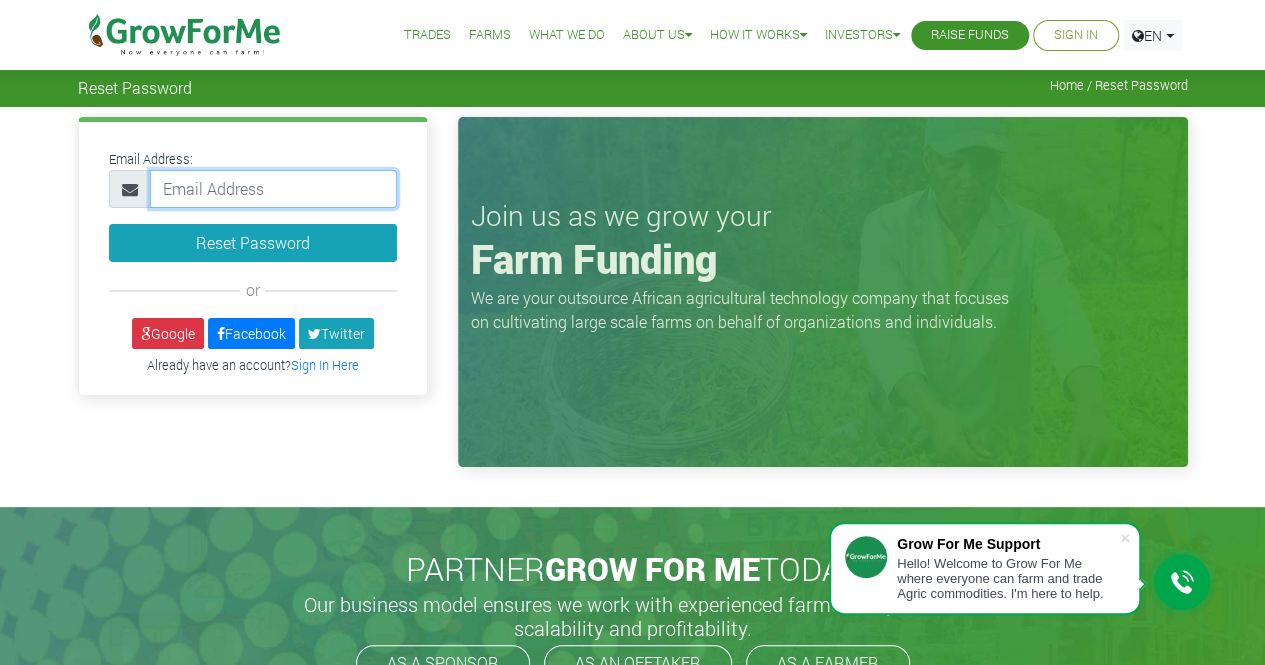 click at bounding box center (273, 189) 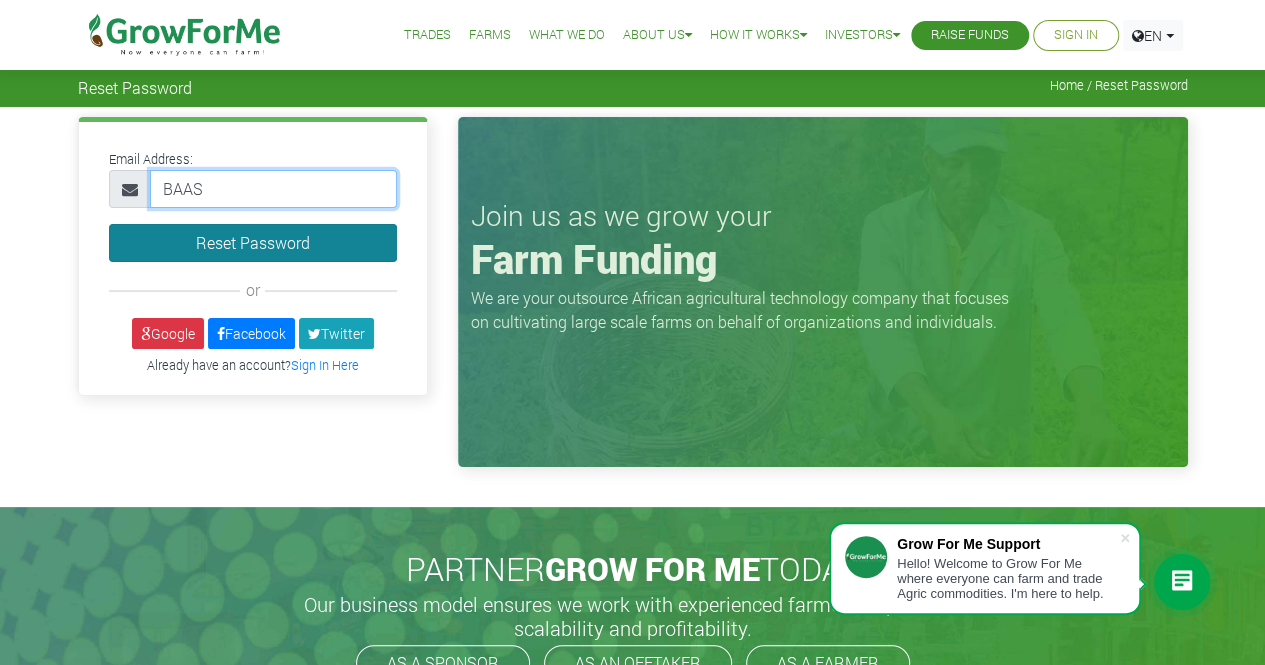 type on "baasco2006@gmail.com" 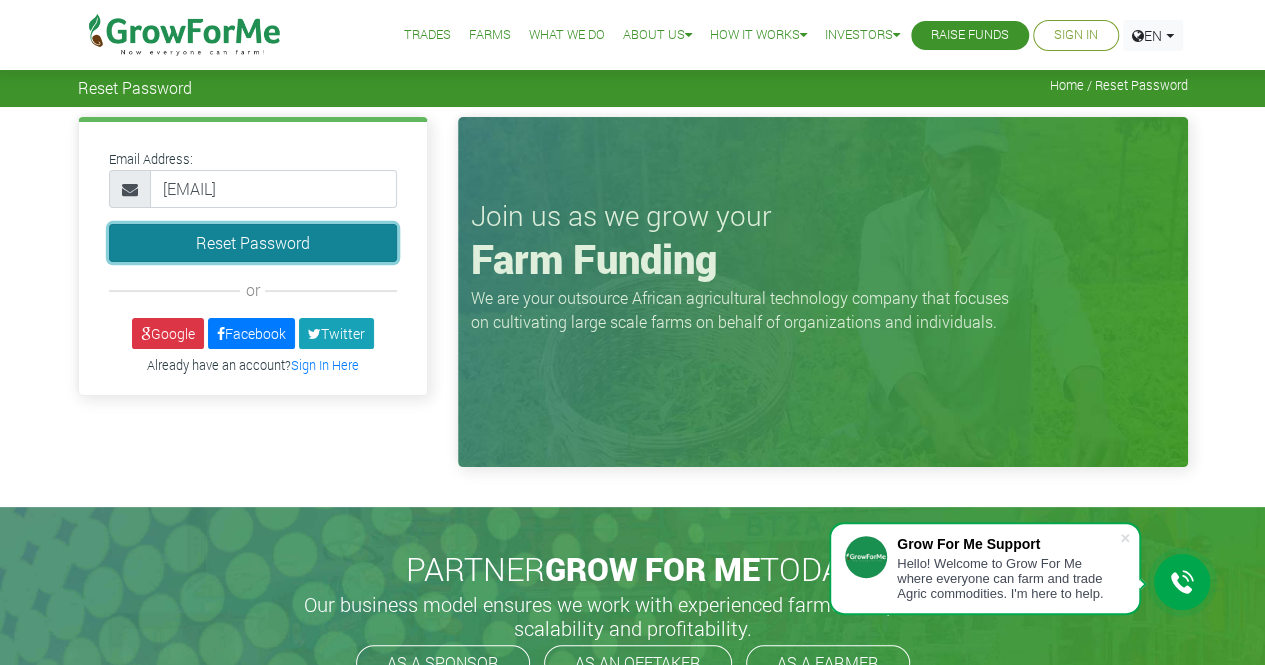 click on "Reset Password" at bounding box center (253, 243) 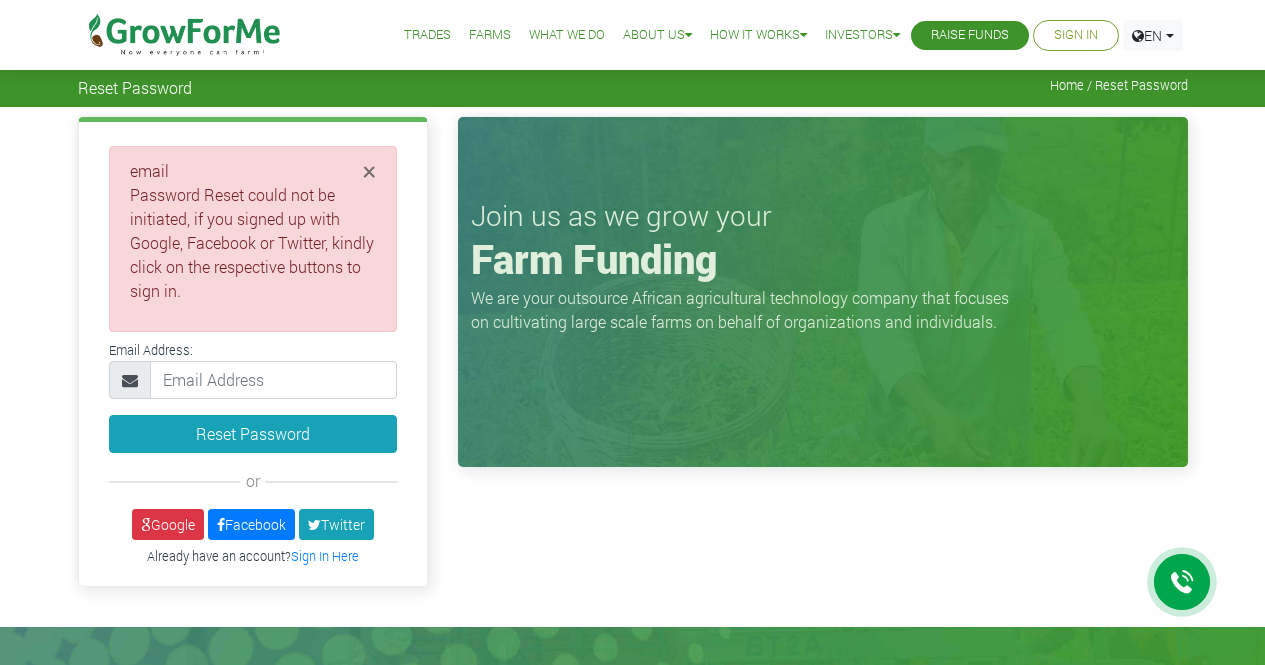 scroll, scrollTop: 0, scrollLeft: 0, axis: both 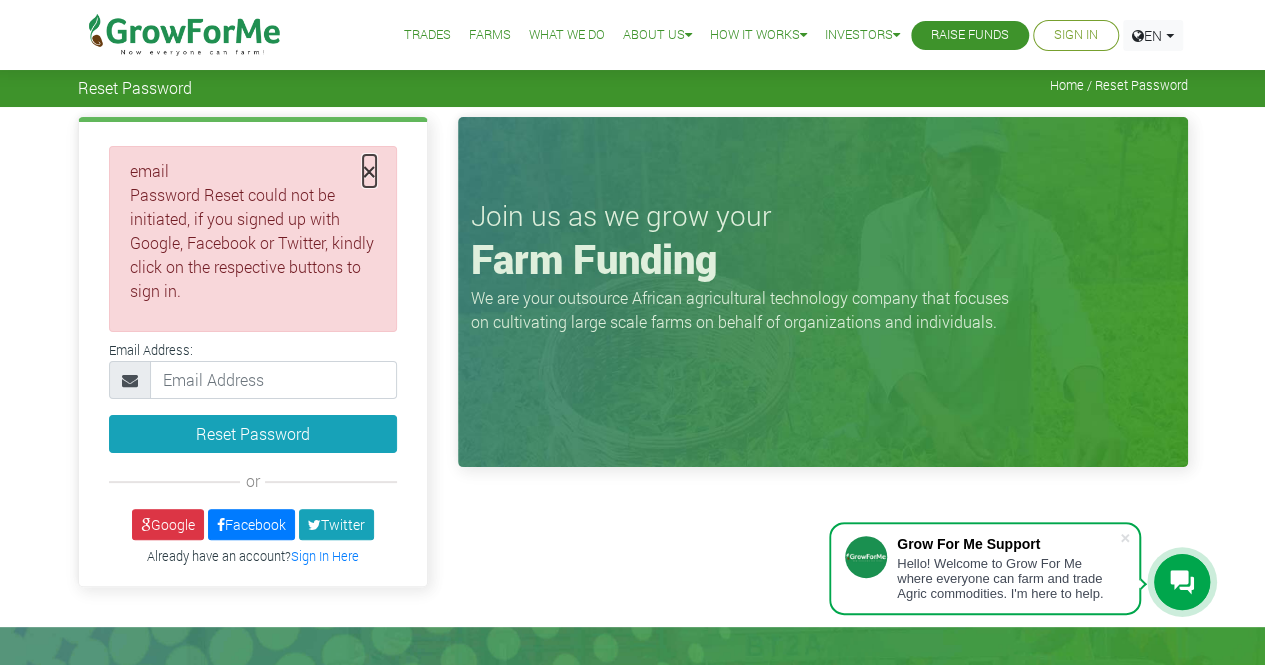 click on "×" at bounding box center (369, 171) 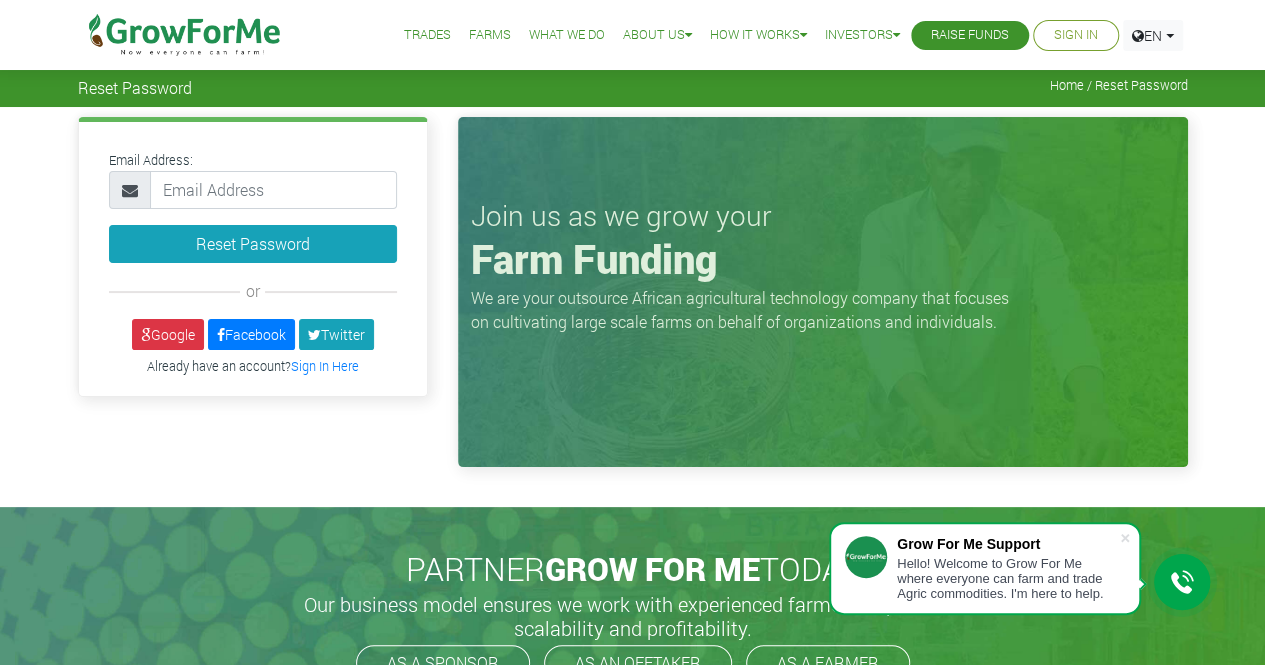 click on "Sign In" at bounding box center [1076, 35] 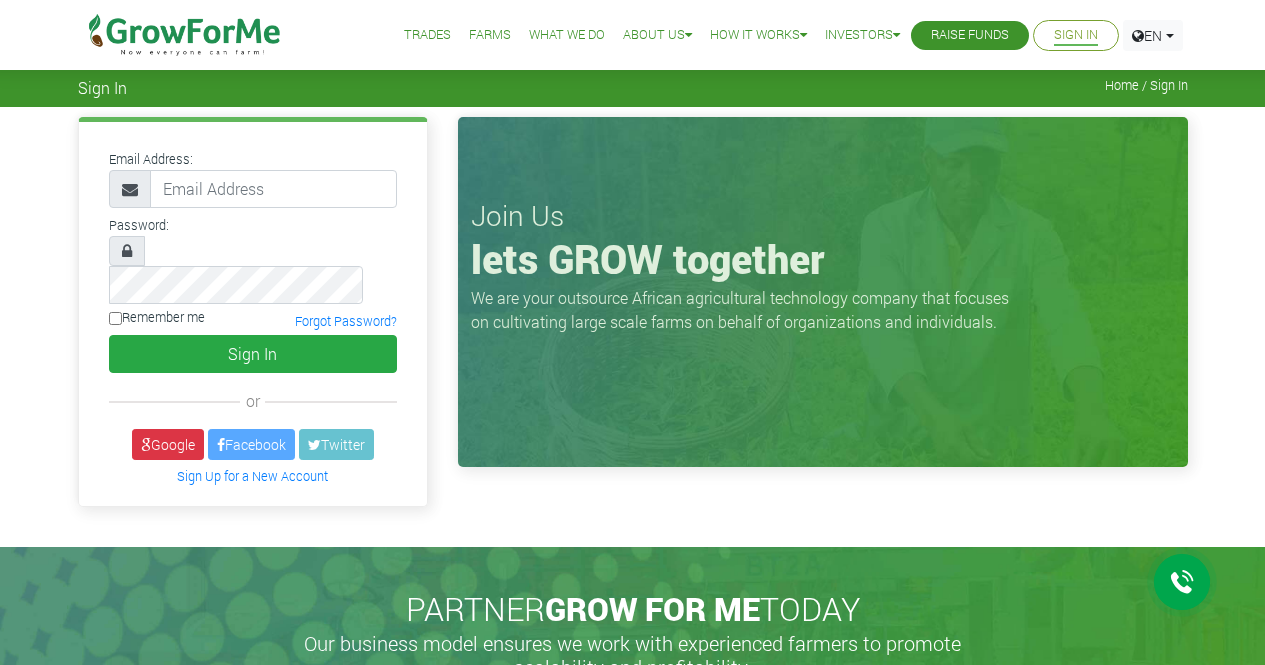 scroll, scrollTop: 0, scrollLeft: 0, axis: both 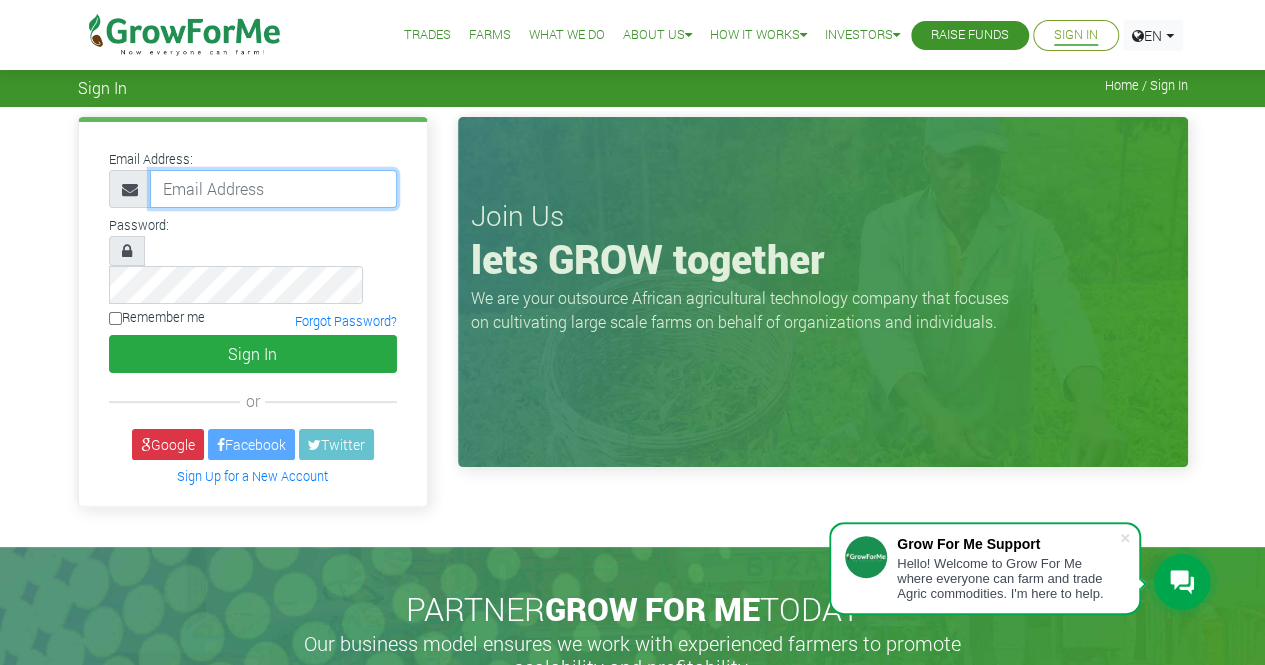 click at bounding box center (273, 189) 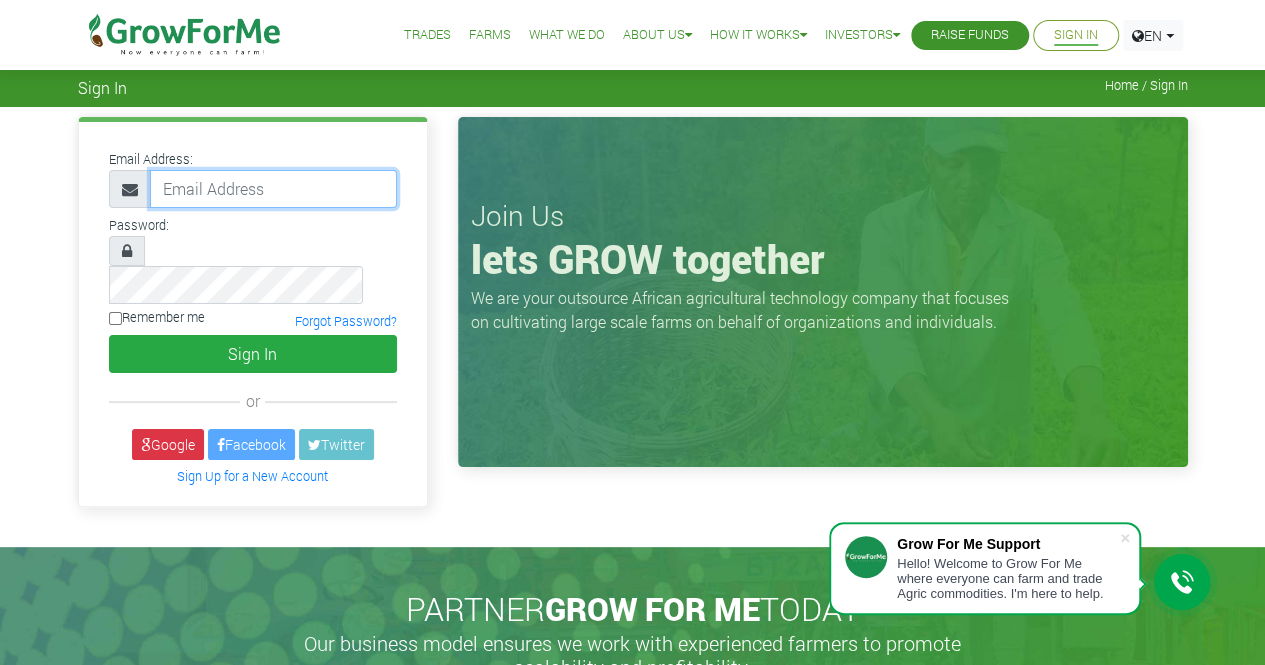 paste on "233243984492@growforme.com" 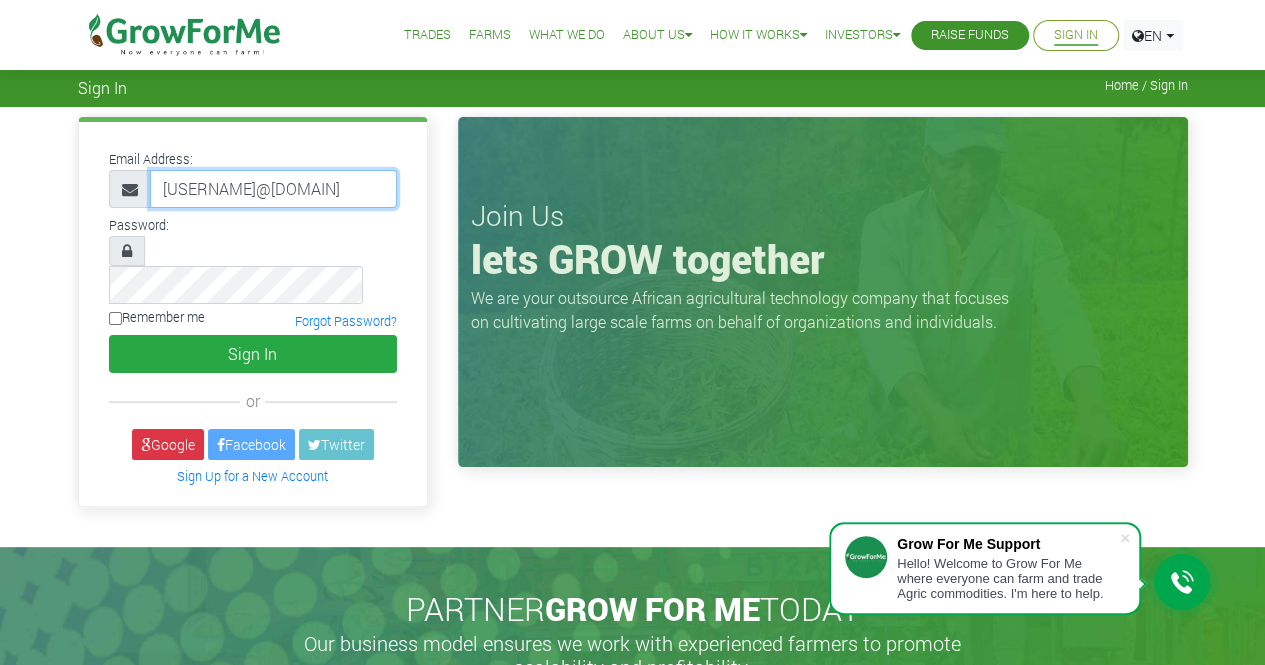scroll, scrollTop: 0, scrollLeft: 14, axis: horizontal 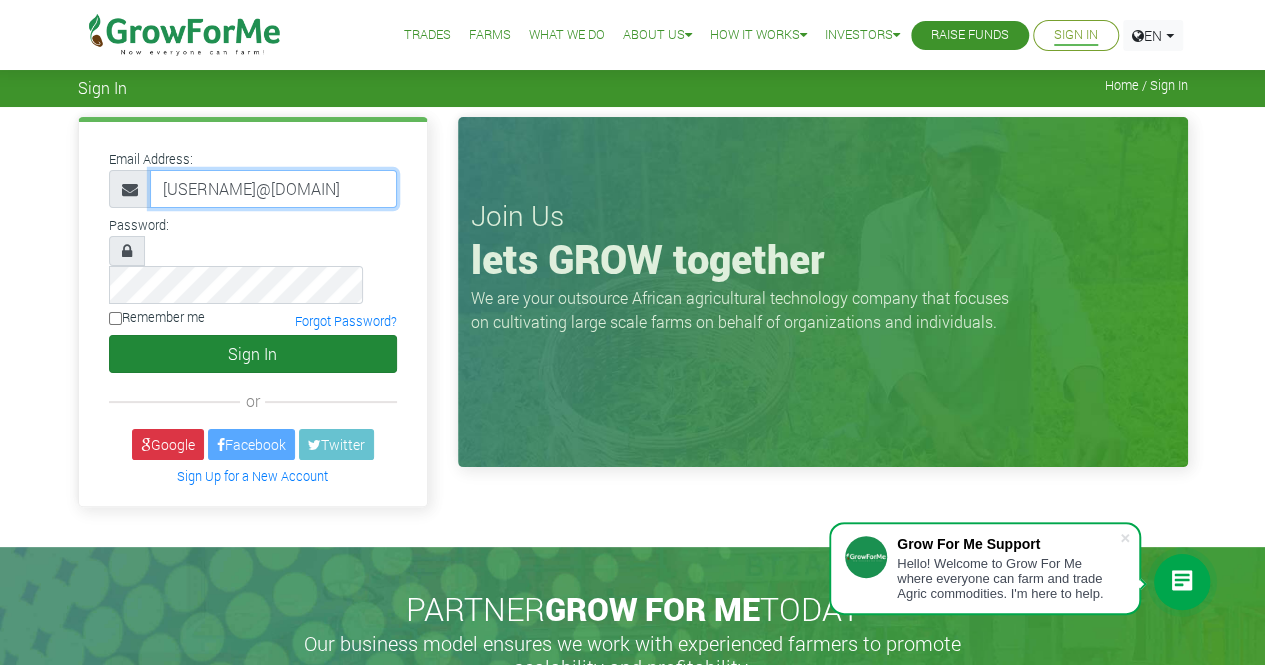 type on "233243984492@growforme.com" 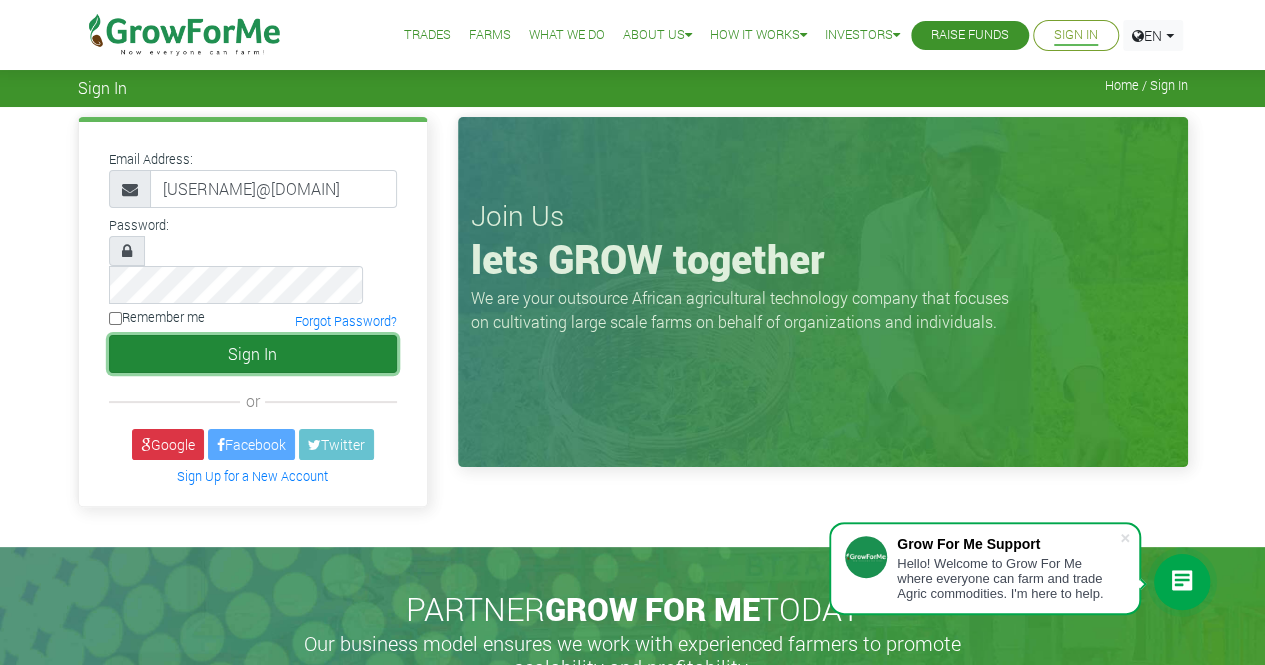 click on "Sign In" at bounding box center [253, 354] 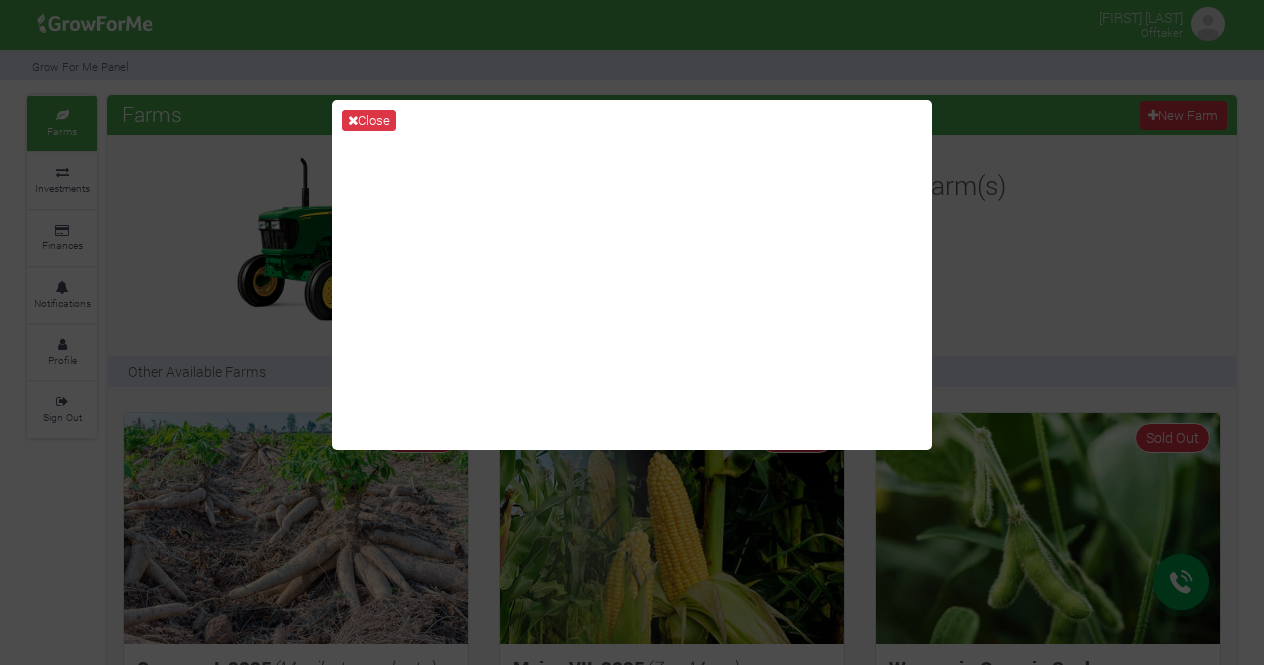scroll, scrollTop: 0, scrollLeft: 0, axis: both 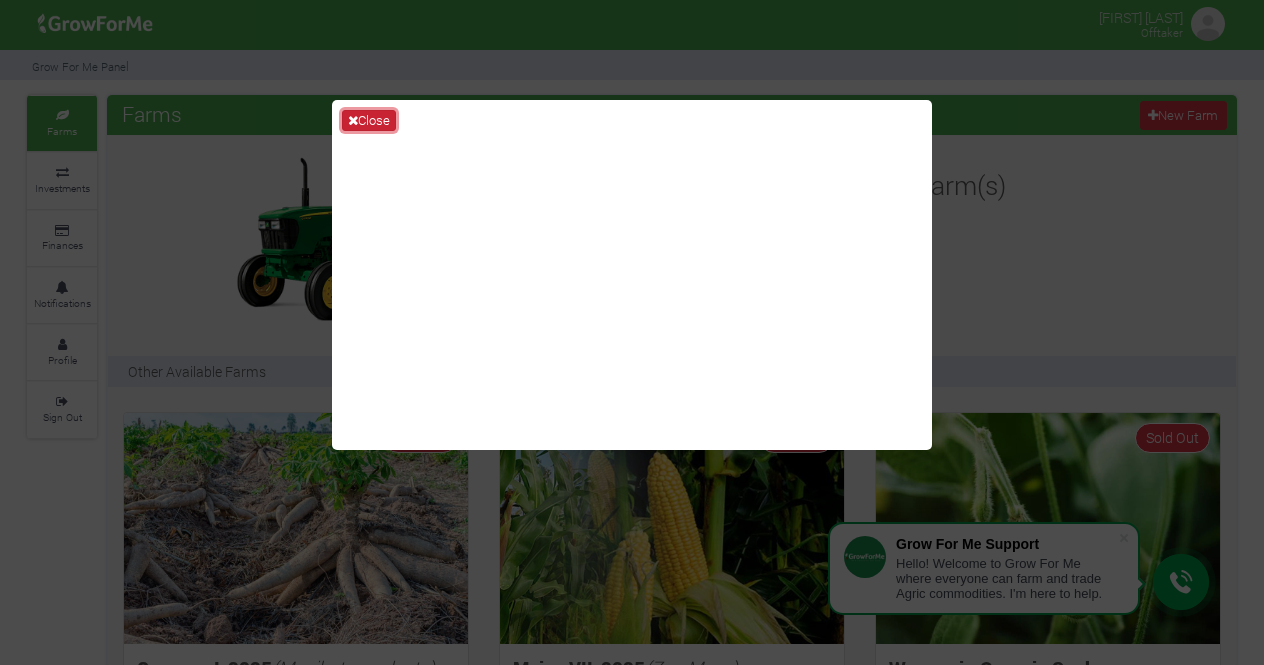 click on "Close" at bounding box center [369, 121] 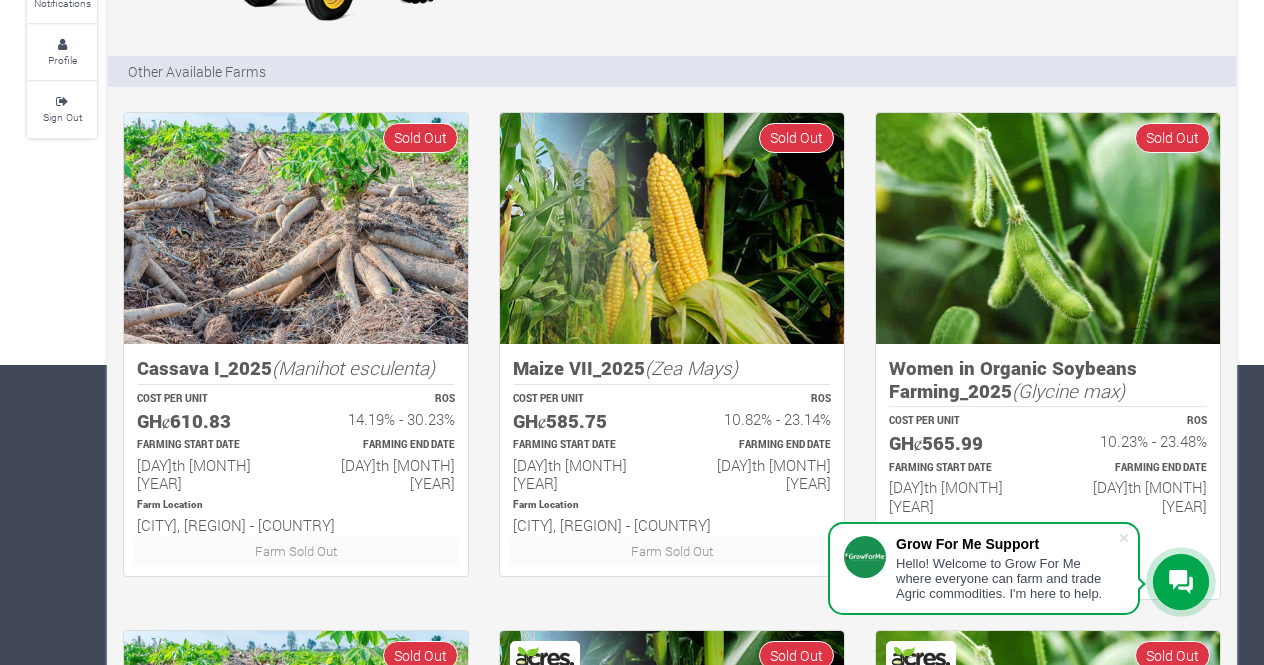 scroll, scrollTop: 0, scrollLeft: 0, axis: both 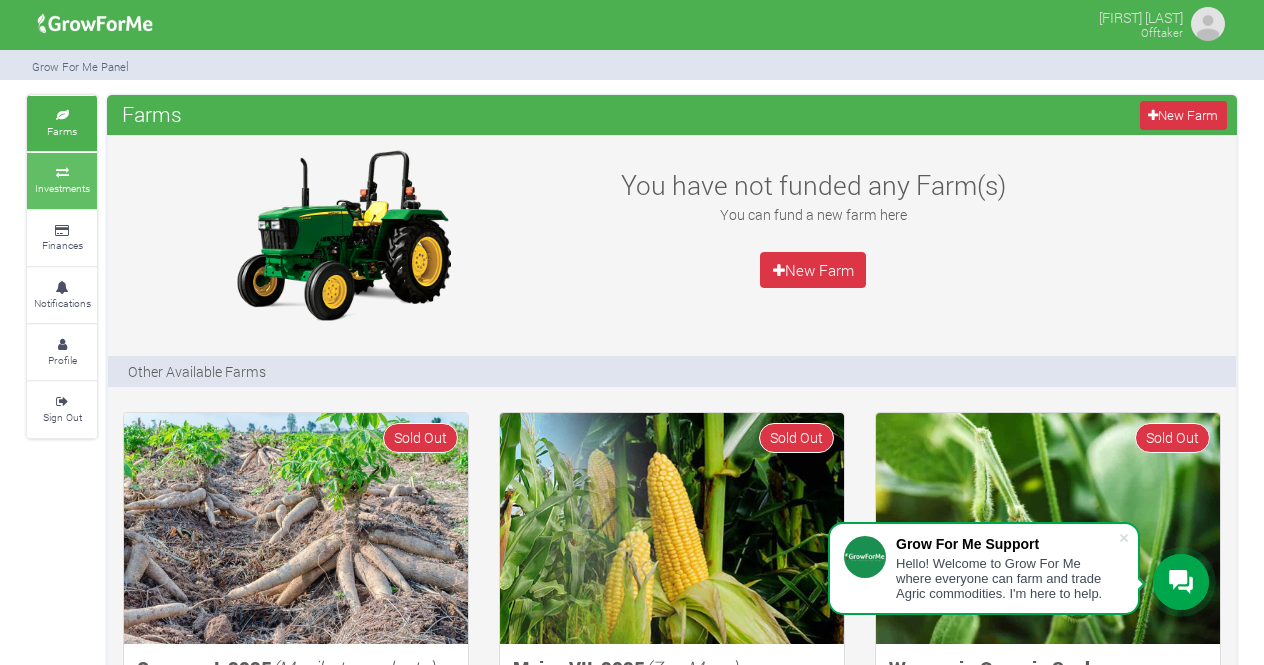 click on "Investments" at bounding box center (62, 188) 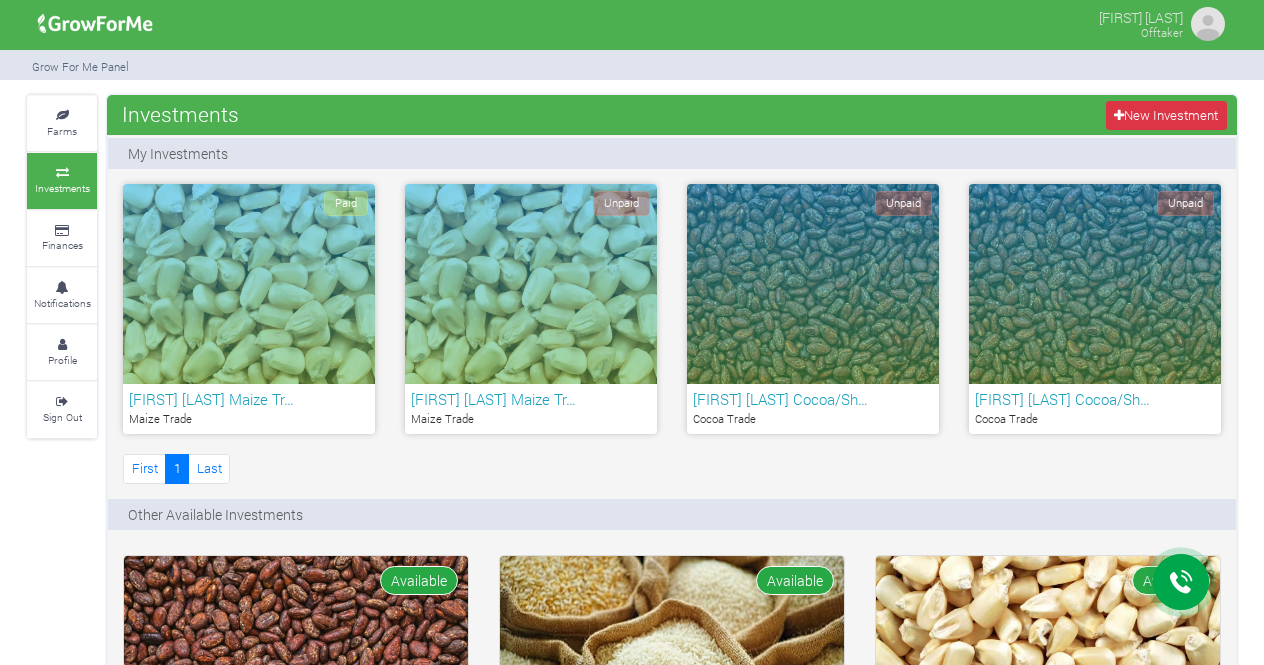 scroll, scrollTop: 0, scrollLeft: 0, axis: both 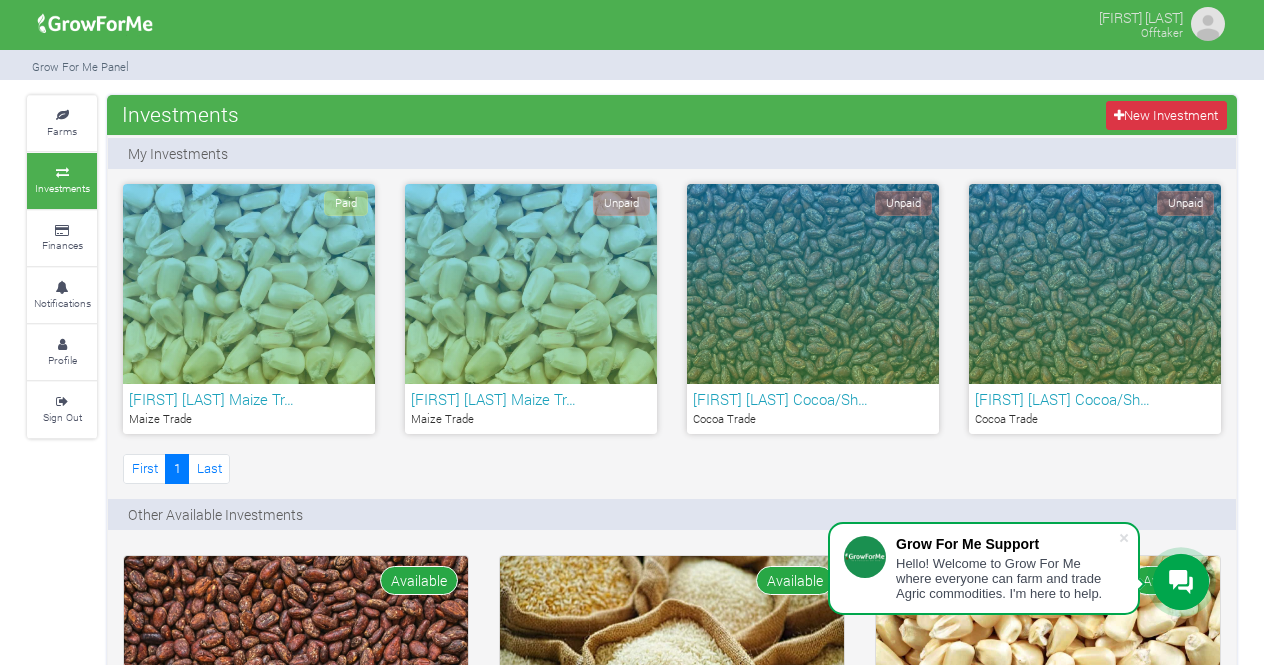 click on "[FIRST] [LAST] Maize Tr…" at bounding box center [249, 399] 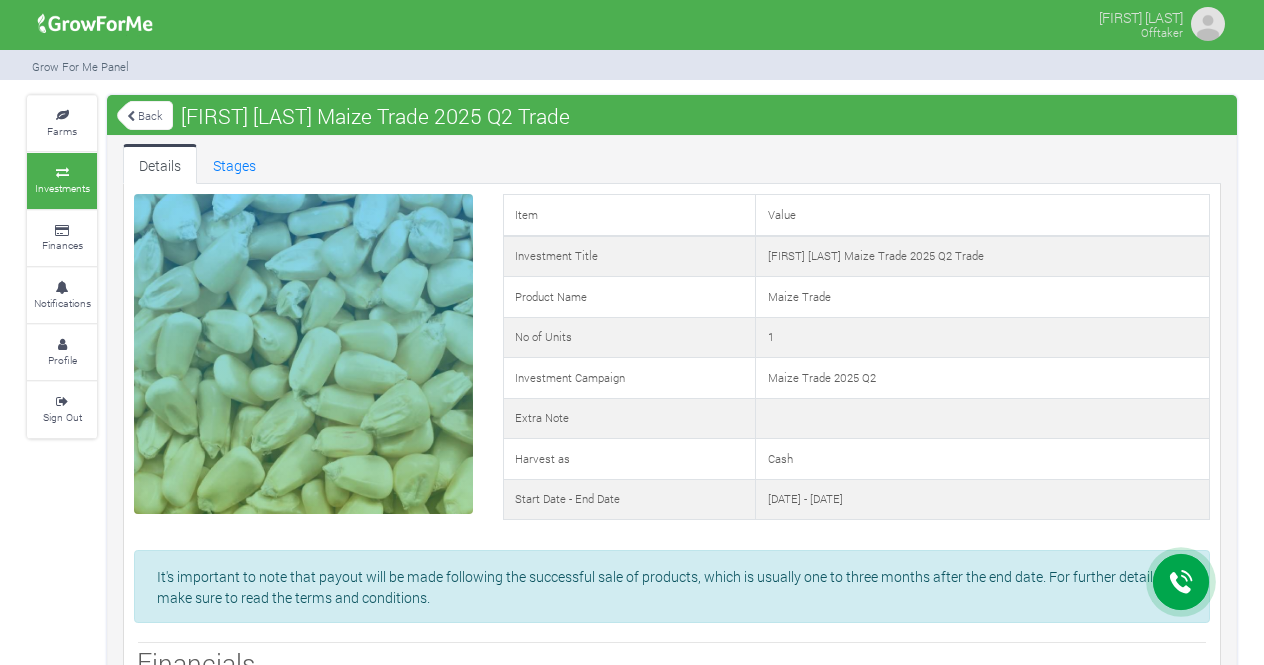 scroll, scrollTop: 0, scrollLeft: 0, axis: both 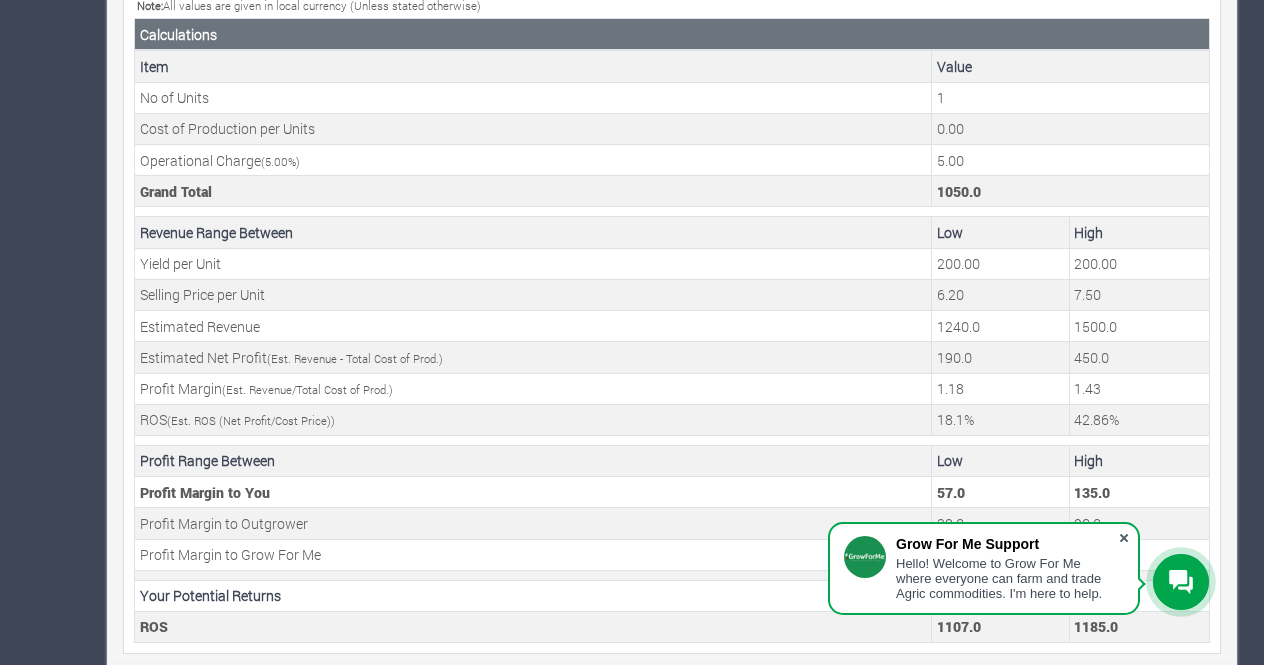 click at bounding box center (1124, 538) 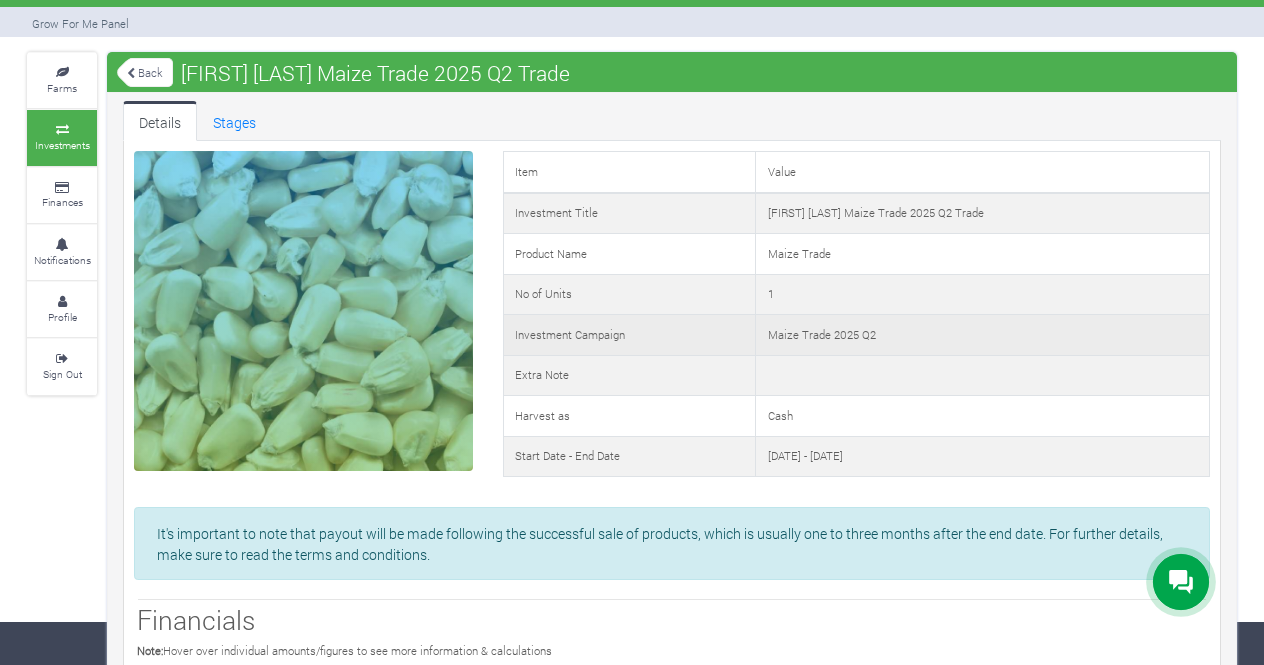 scroll, scrollTop: 12, scrollLeft: 0, axis: vertical 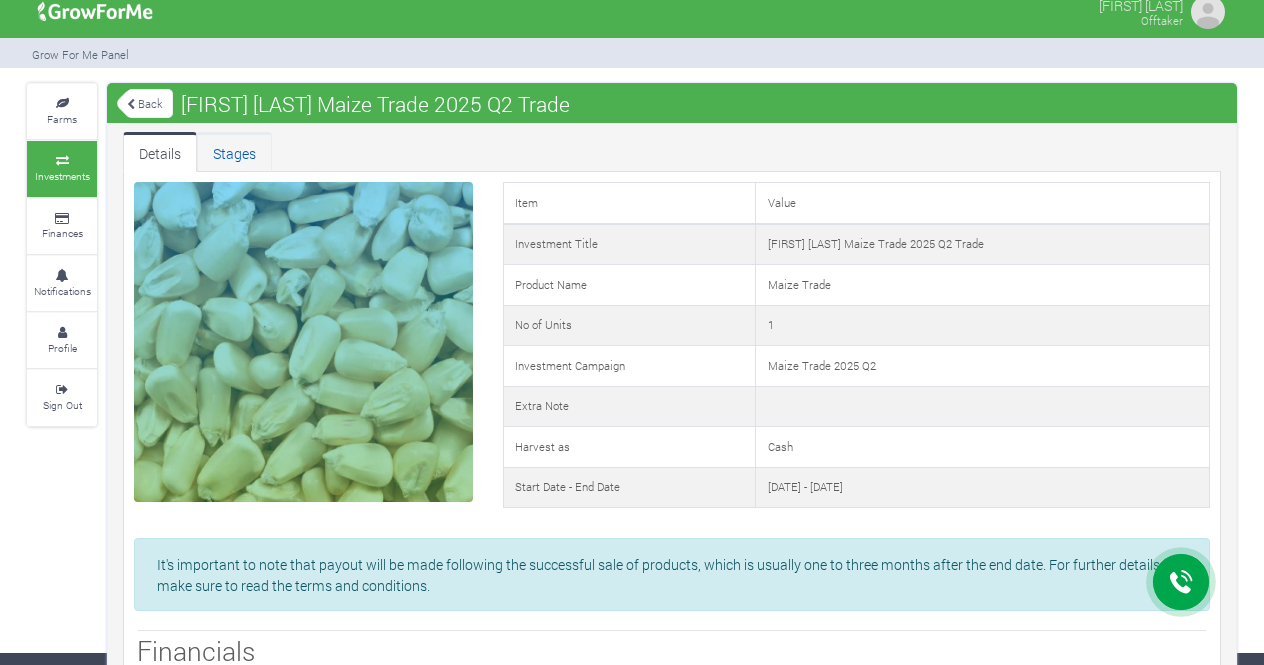 click on "Stages" at bounding box center (234, 152) 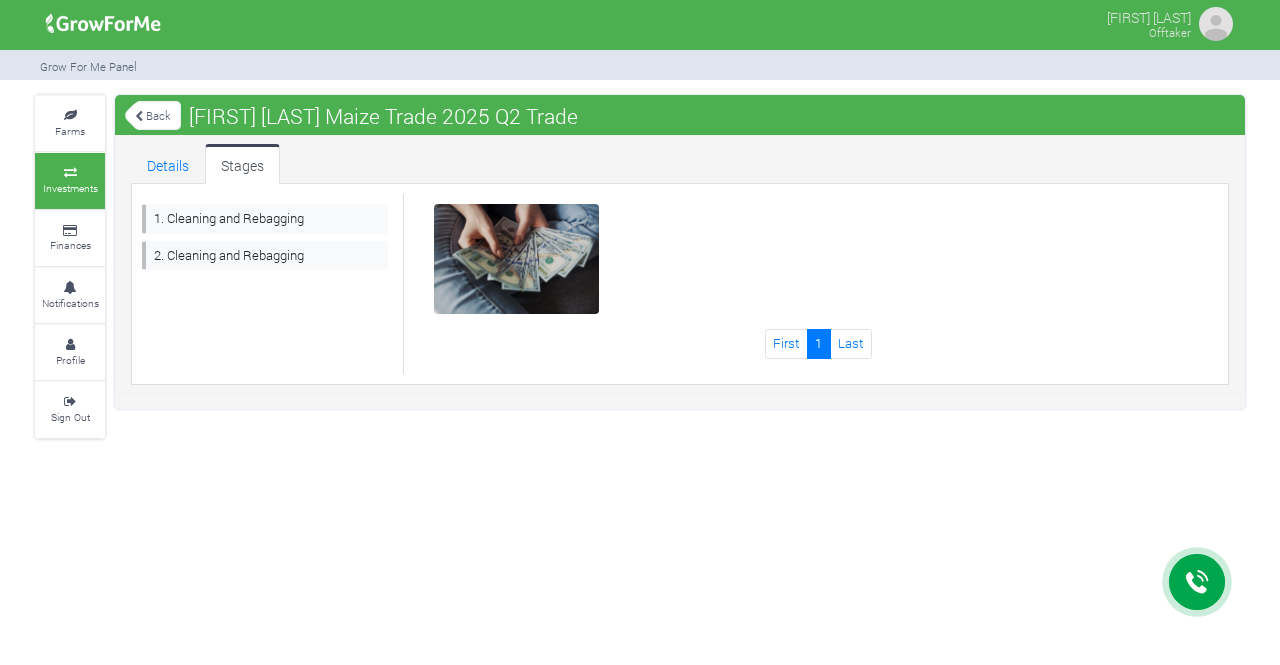 scroll, scrollTop: 0, scrollLeft: 0, axis: both 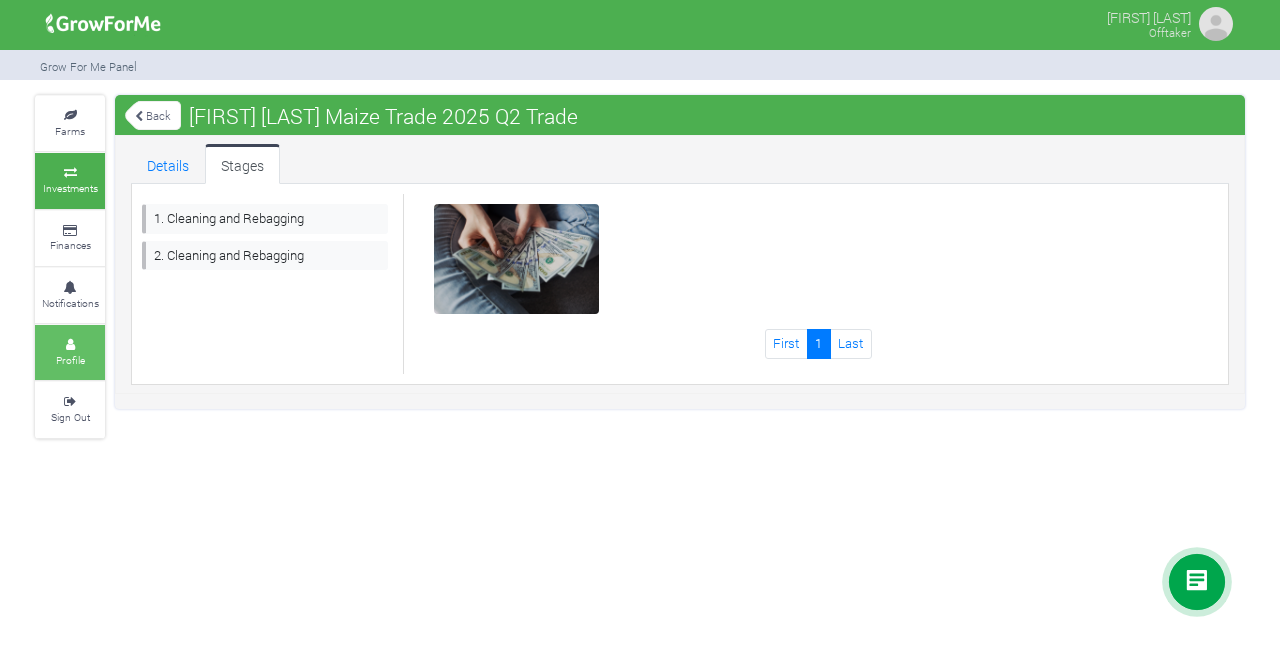 click at bounding box center [70, 345] 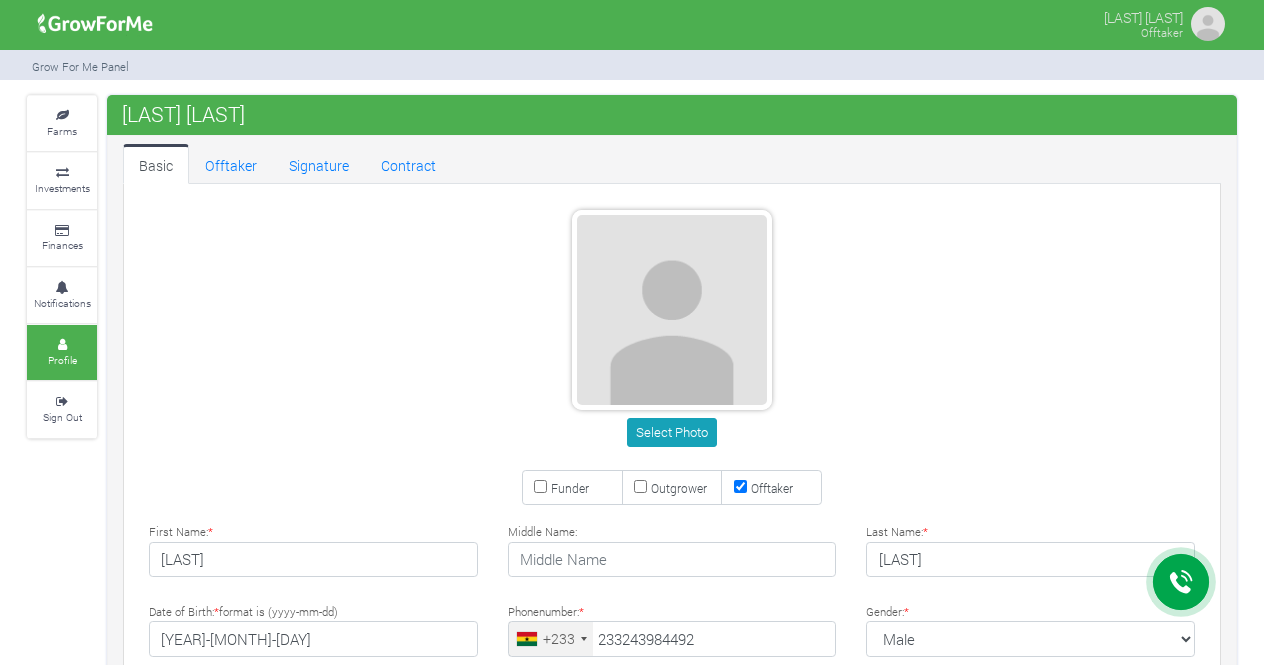 scroll, scrollTop: 0, scrollLeft: 0, axis: both 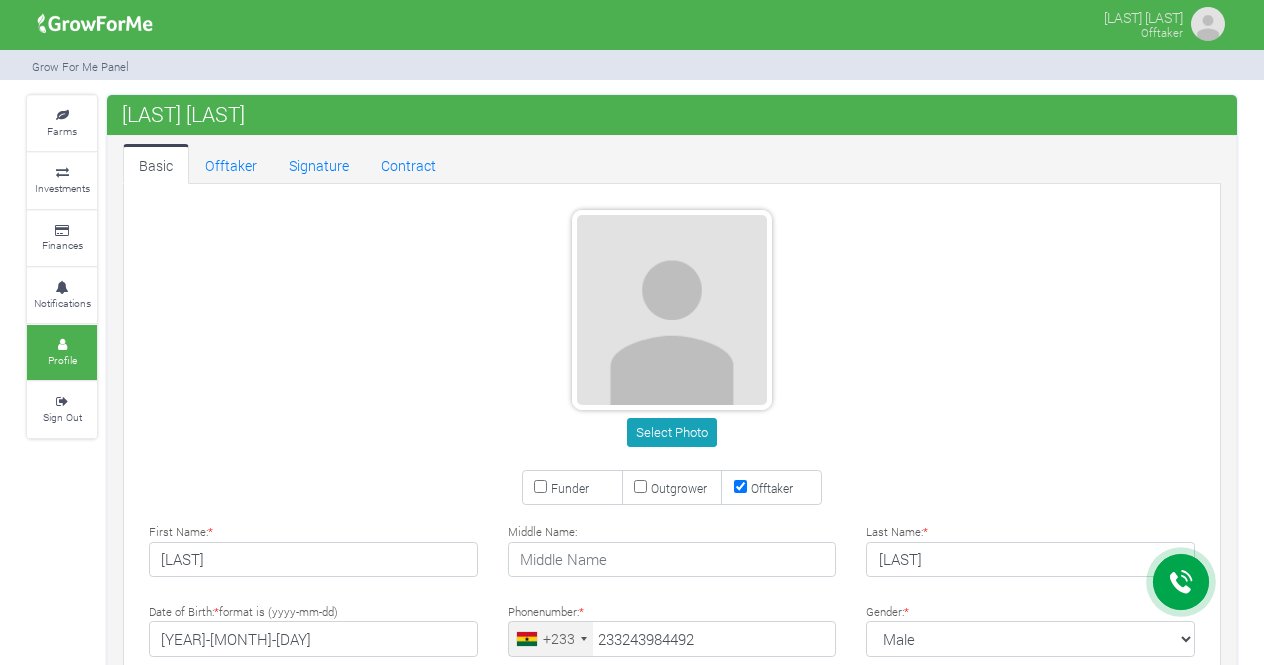 type on "[PHONE]" 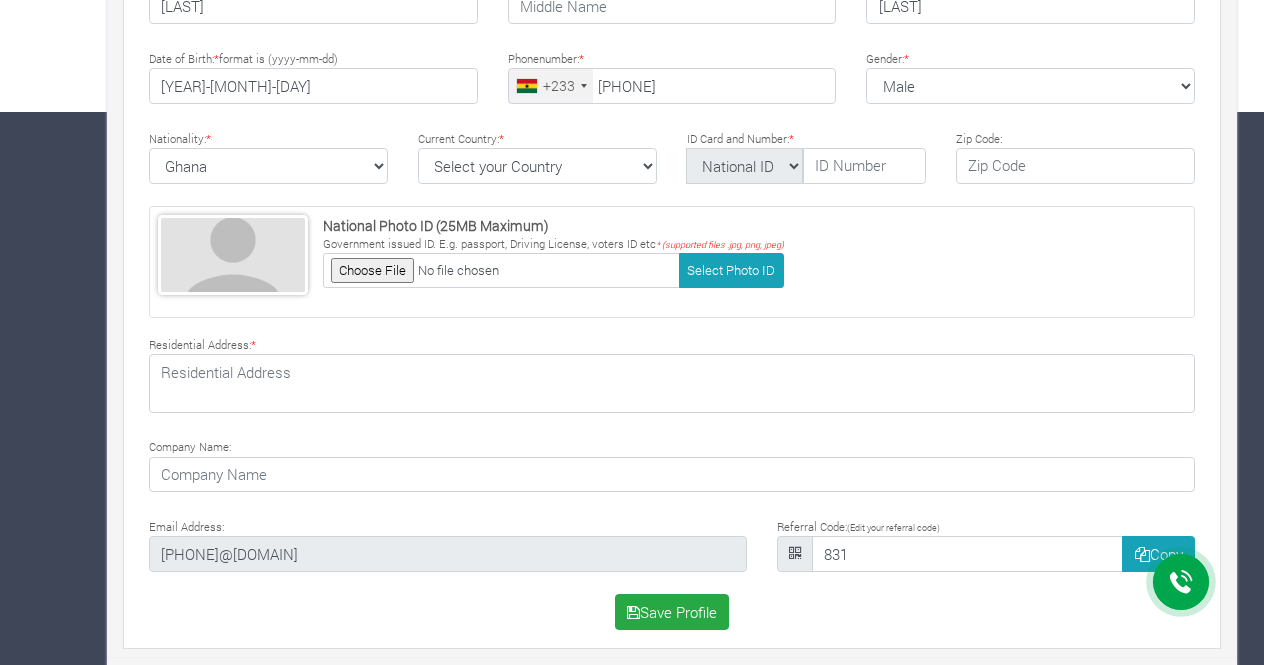 scroll, scrollTop: 0, scrollLeft: 0, axis: both 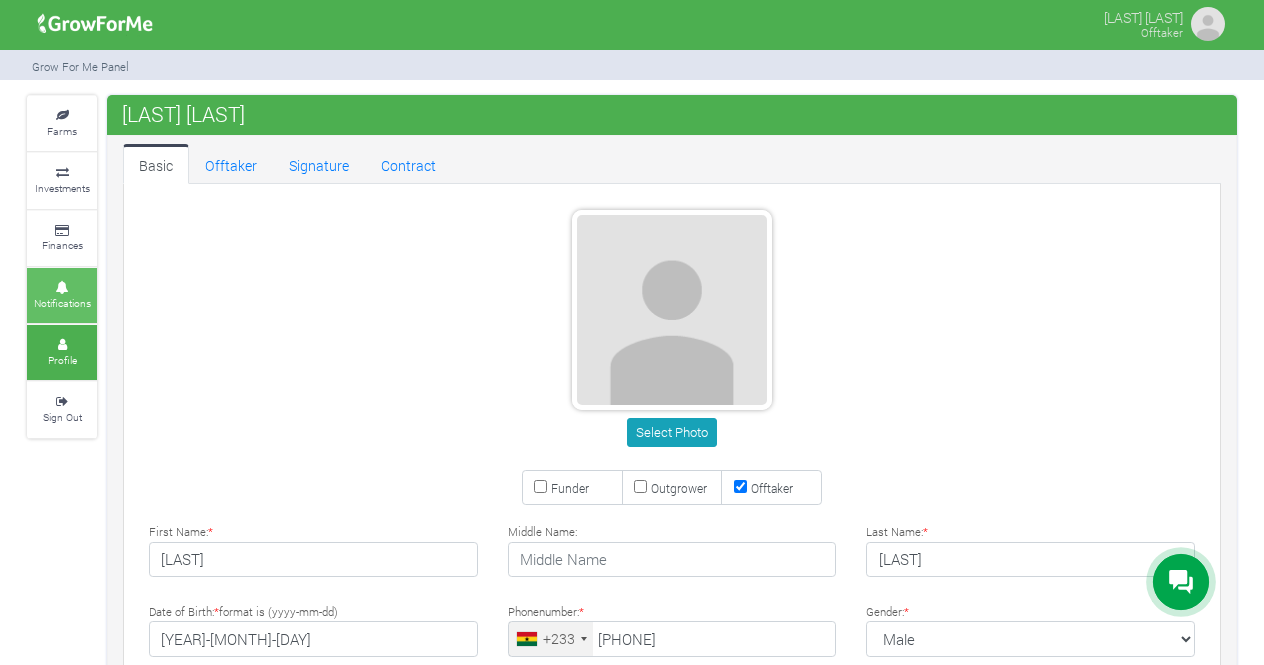 click on "Notifications" at bounding box center [62, 303] 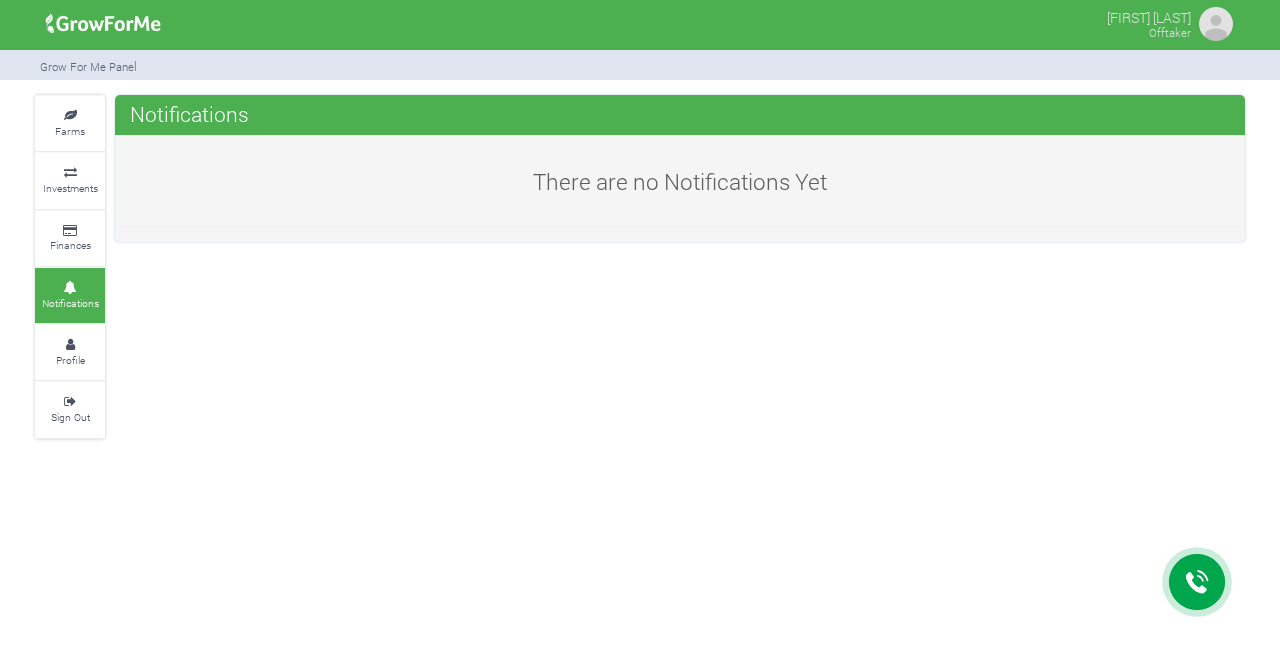 scroll, scrollTop: 0, scrollLeft: 0, axis: both 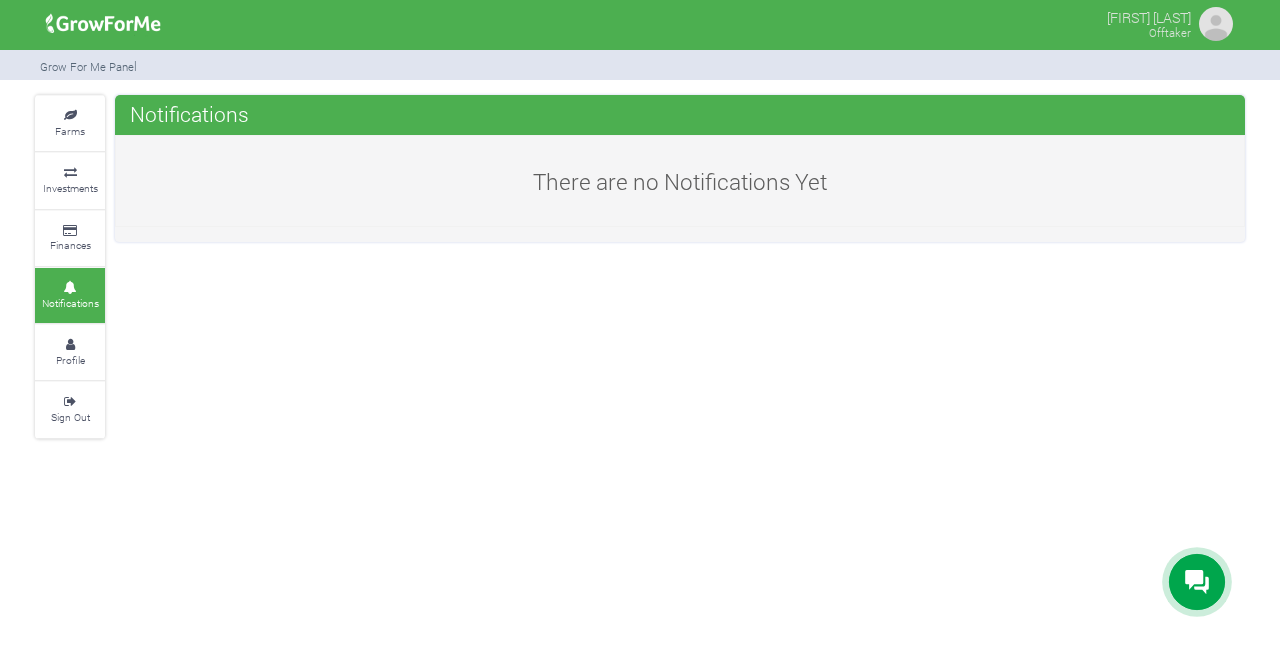 click at bounding box center [1216, 24] 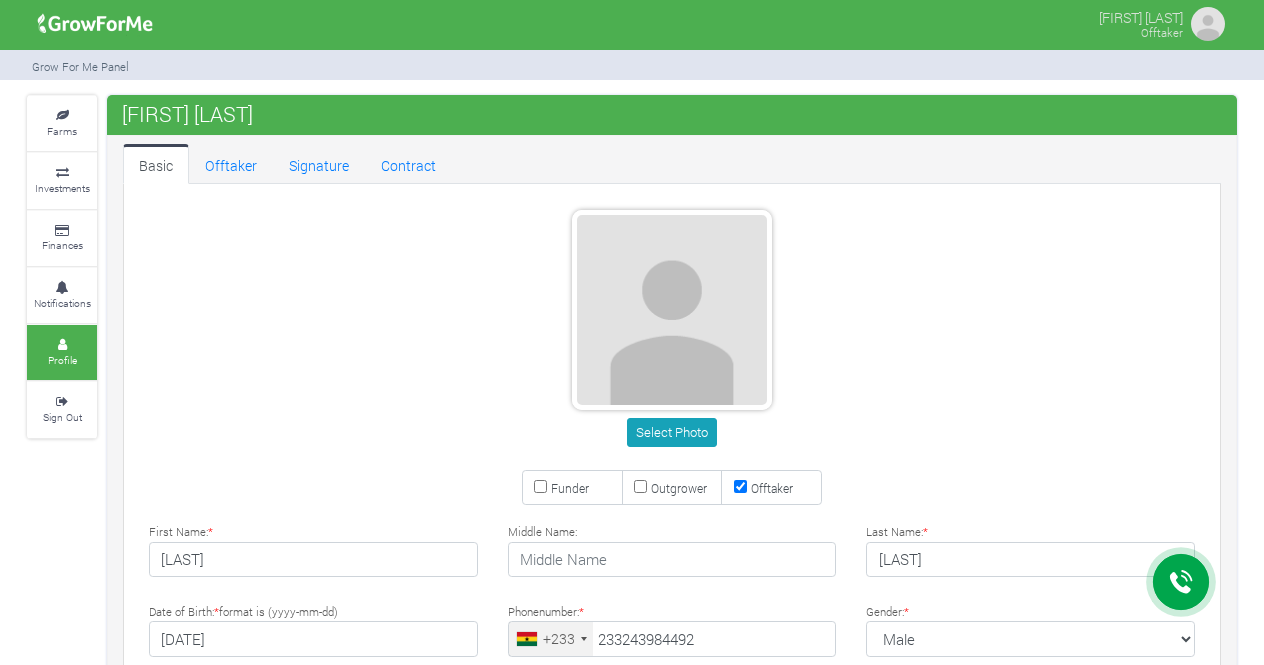 scroll, scrollTop: 0, scrollLeft: 0, axis: both 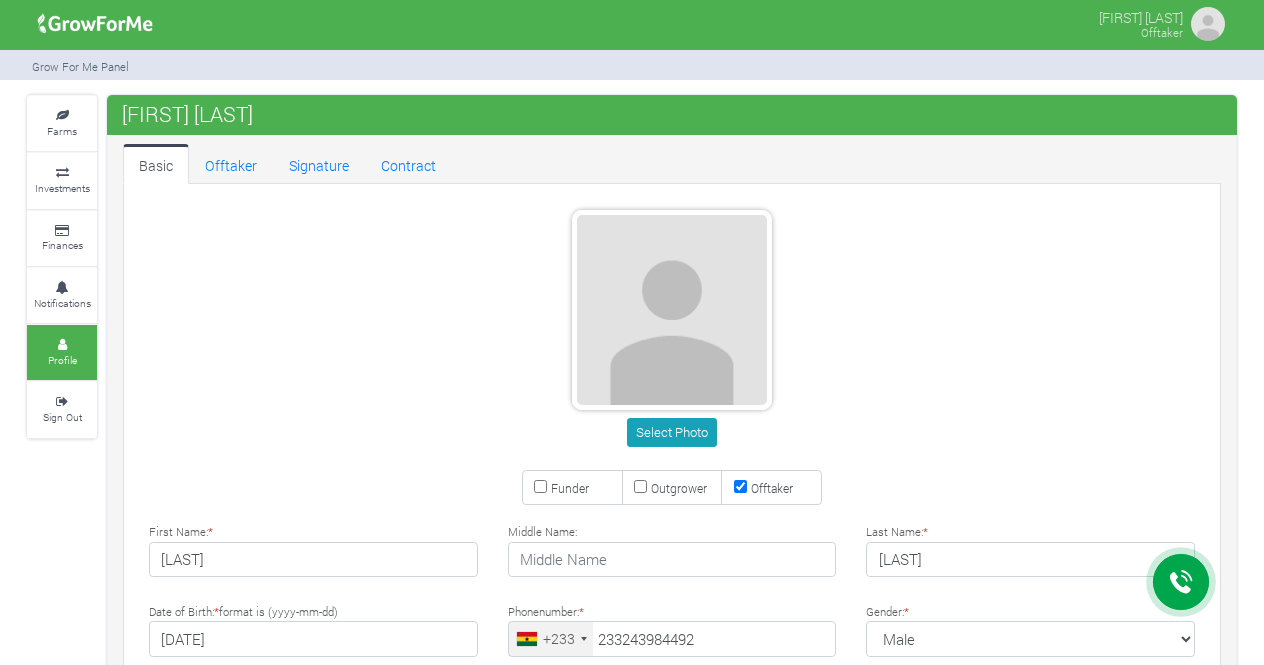type on "[PHONE]" 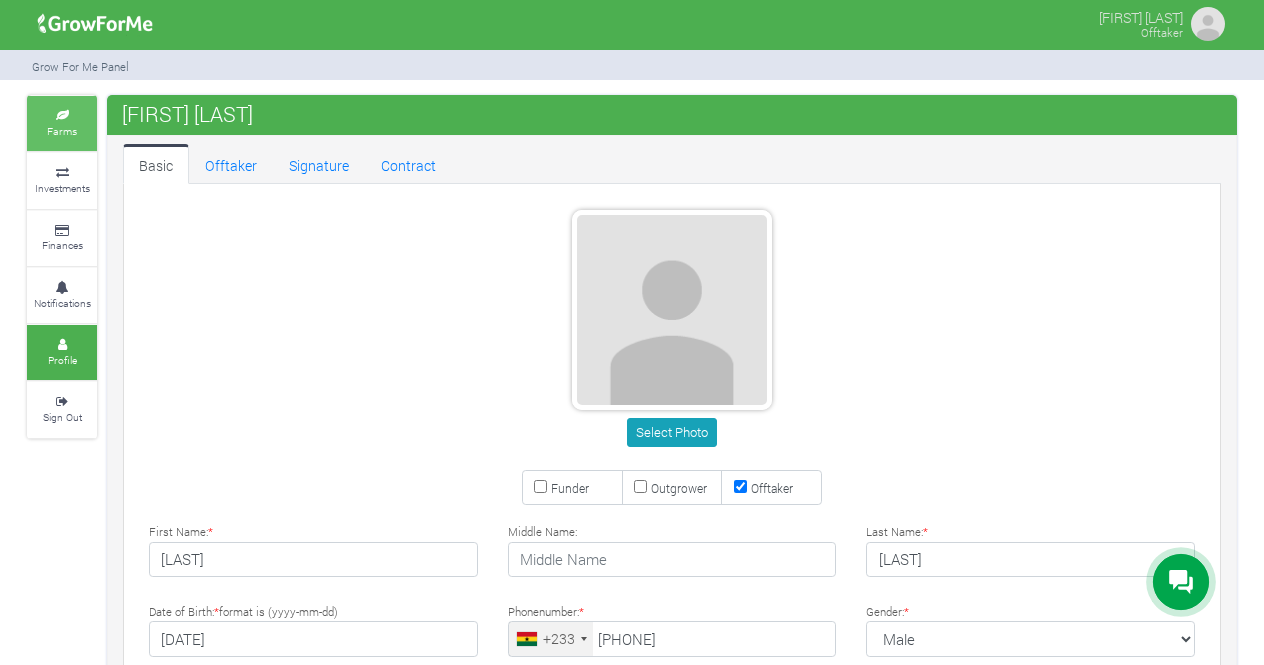 click on "Farms" at bounding box center [62, 123] 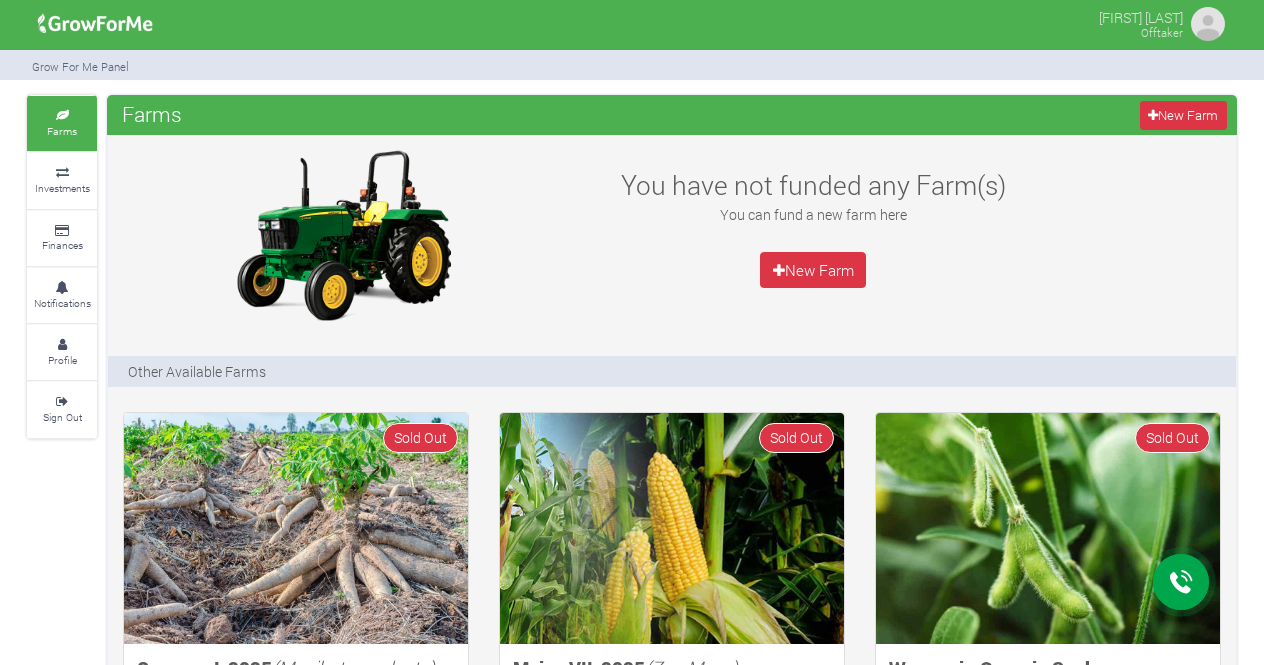 scroll, scrollTop: 0, scrollLeft: 0, axis: both 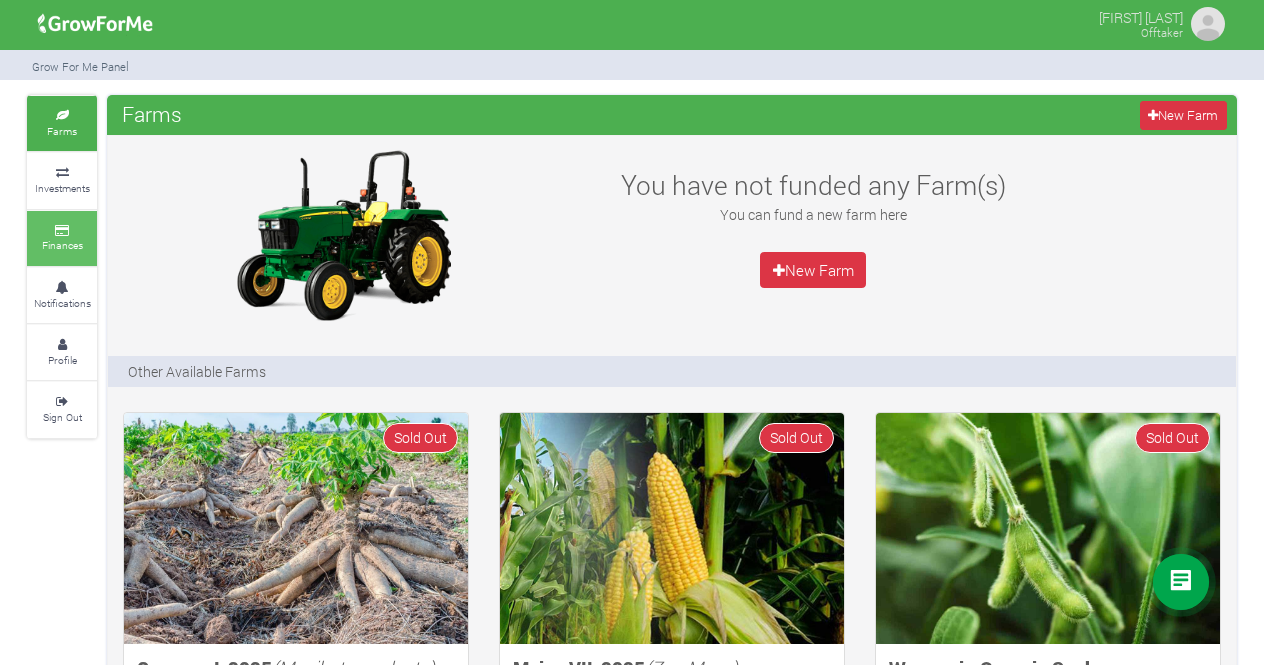 click on "Finances" at bounding box center (62, 238) 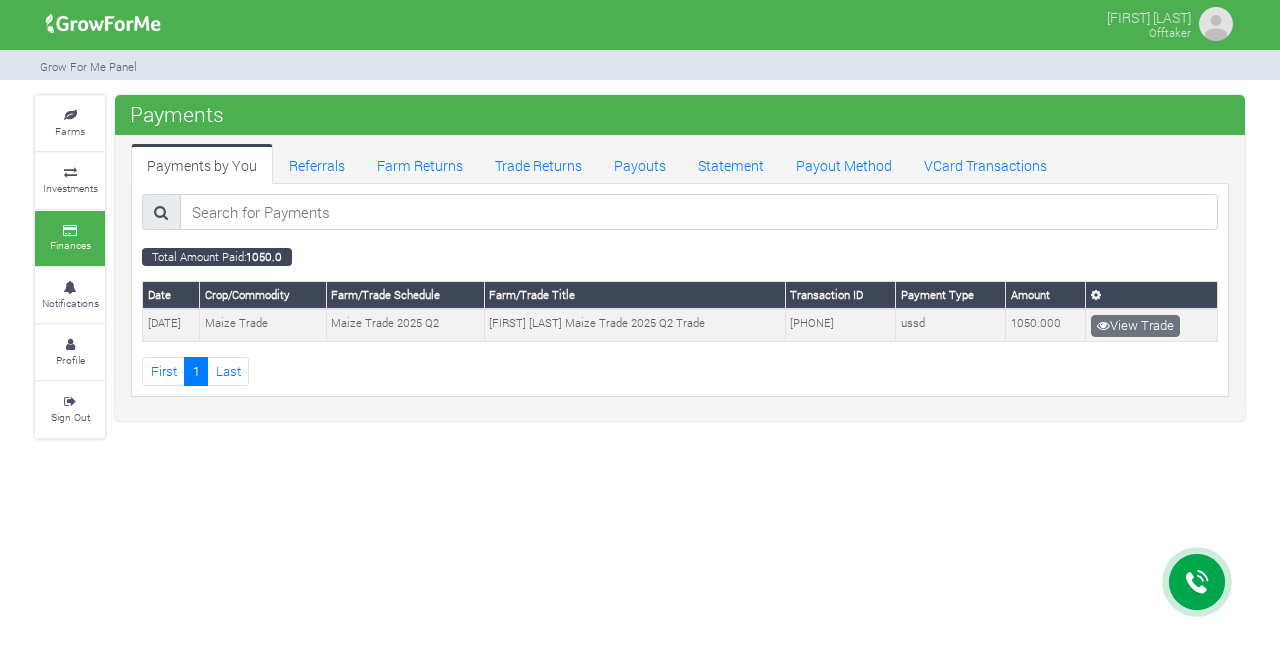 scroll, scrollTop: 0, scrollLeft: 0, axis: both 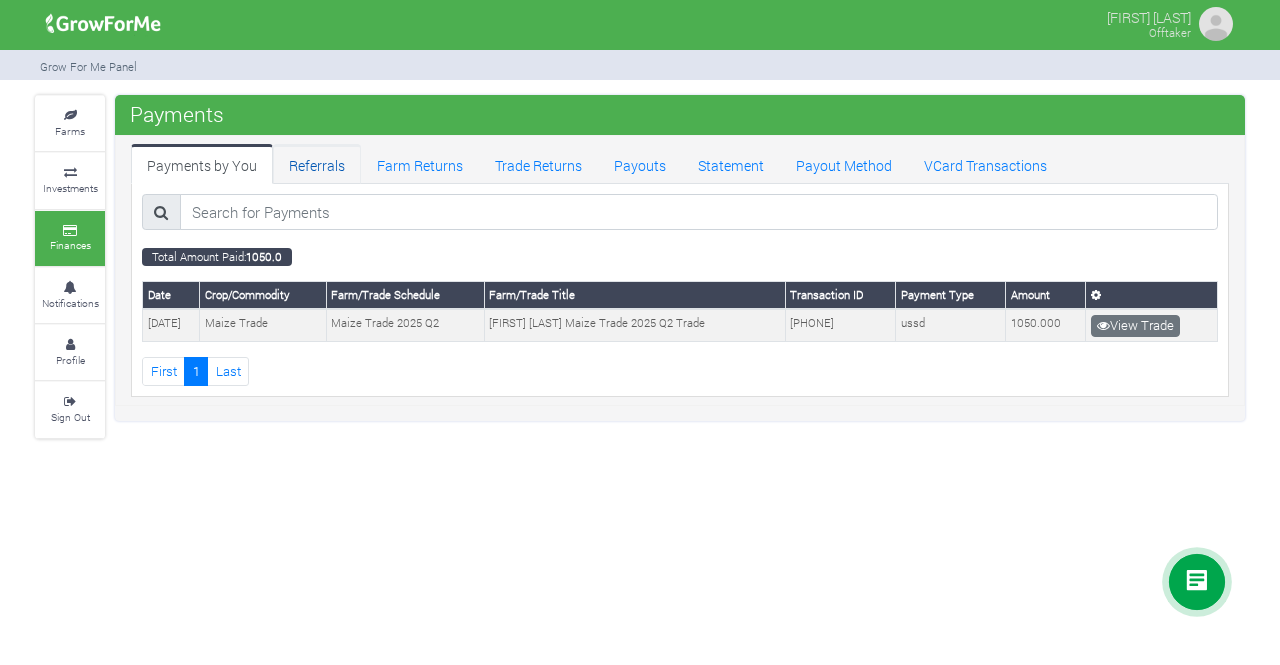 click on "Referrals" at bounding box center [317, 164] 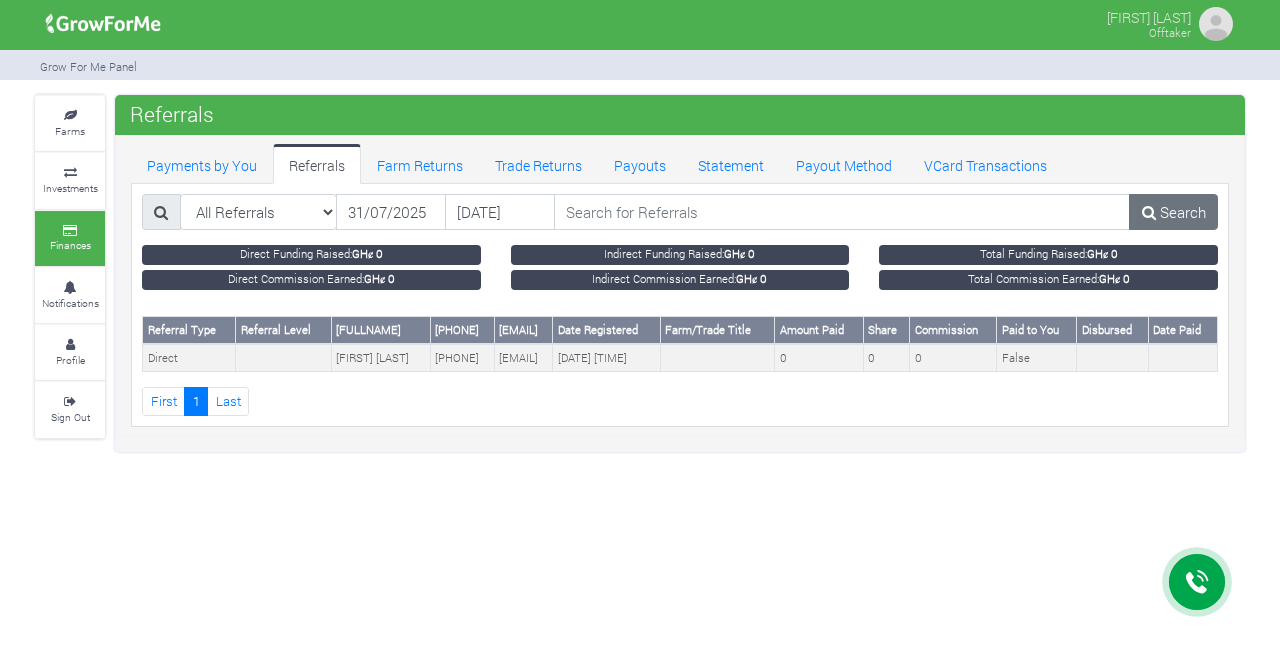 scroll, scrollTop: 0, scrollLeft: 0, axis: both 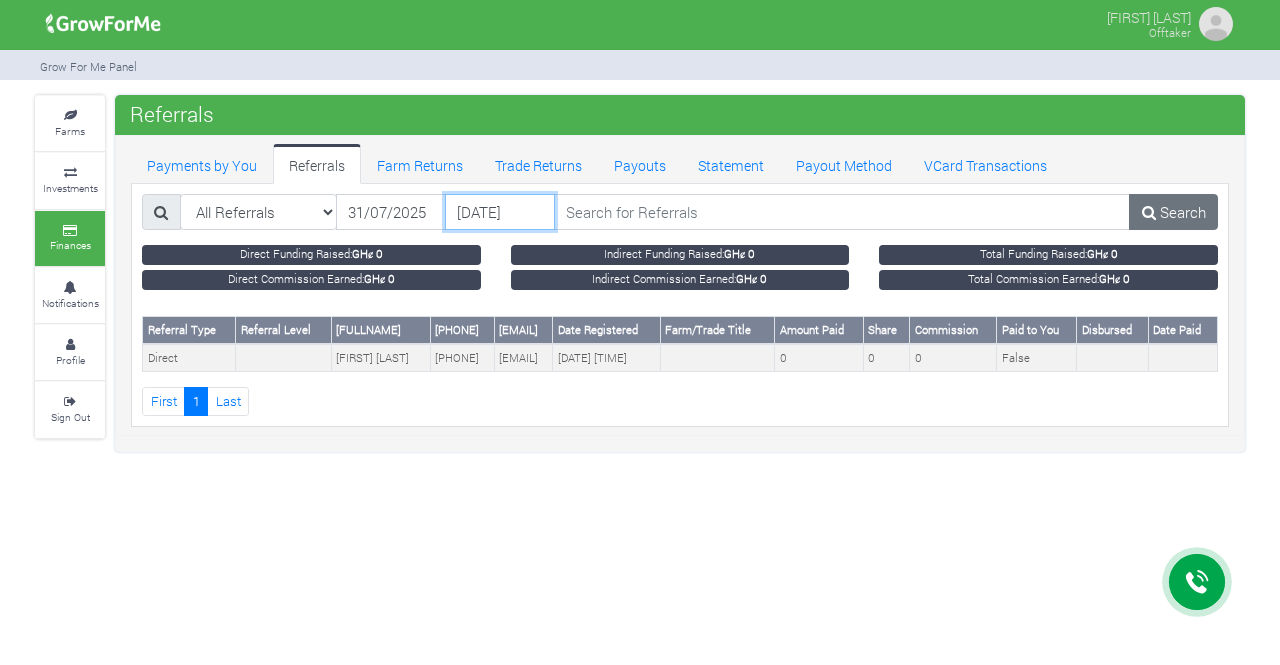 click on "02/08/2025" at bounding box center [500, 212] 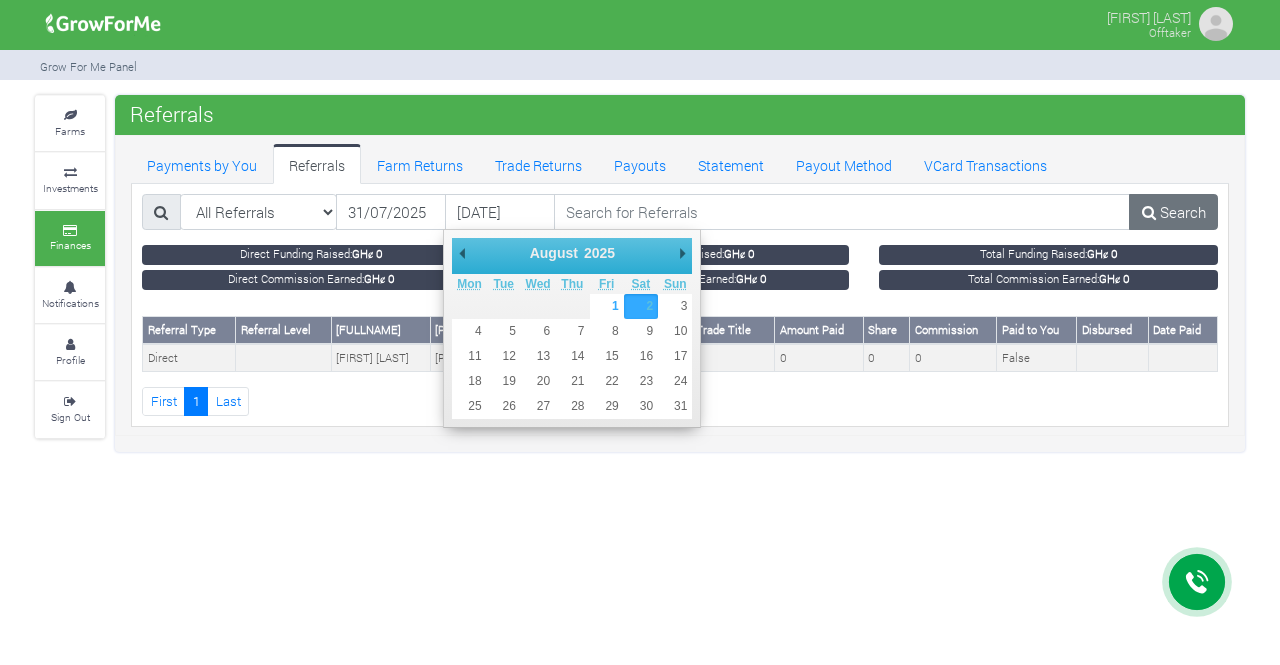 click on "PATRICK ABANKWA
Offtaker" at bounding box center (640, 332) 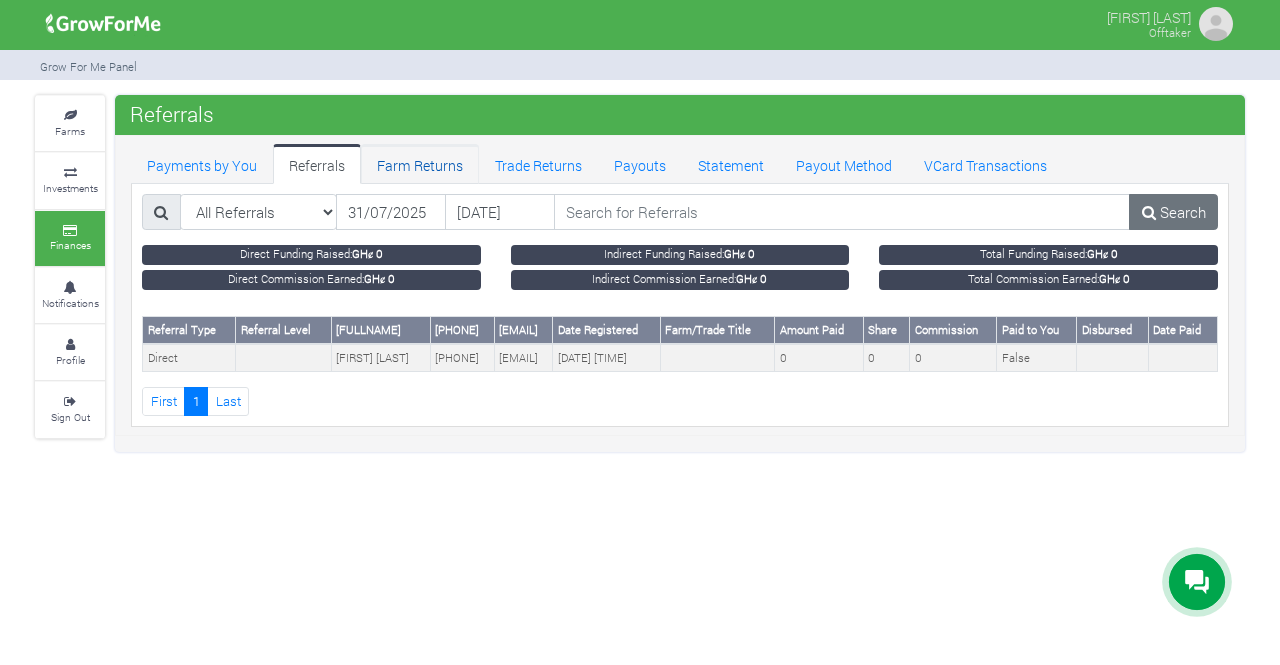 click on "Farm Returns" at bounding box center (420, 164) 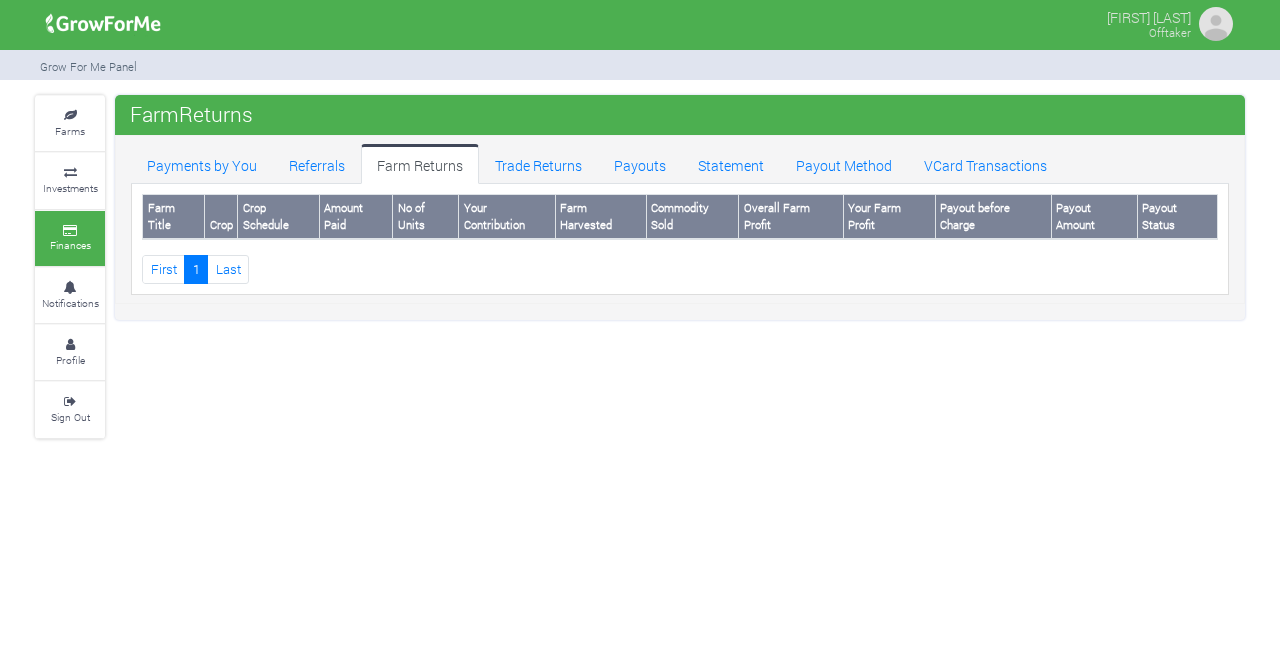 scroll, scrollTop: 0, scrollLeft: 0, axis: both 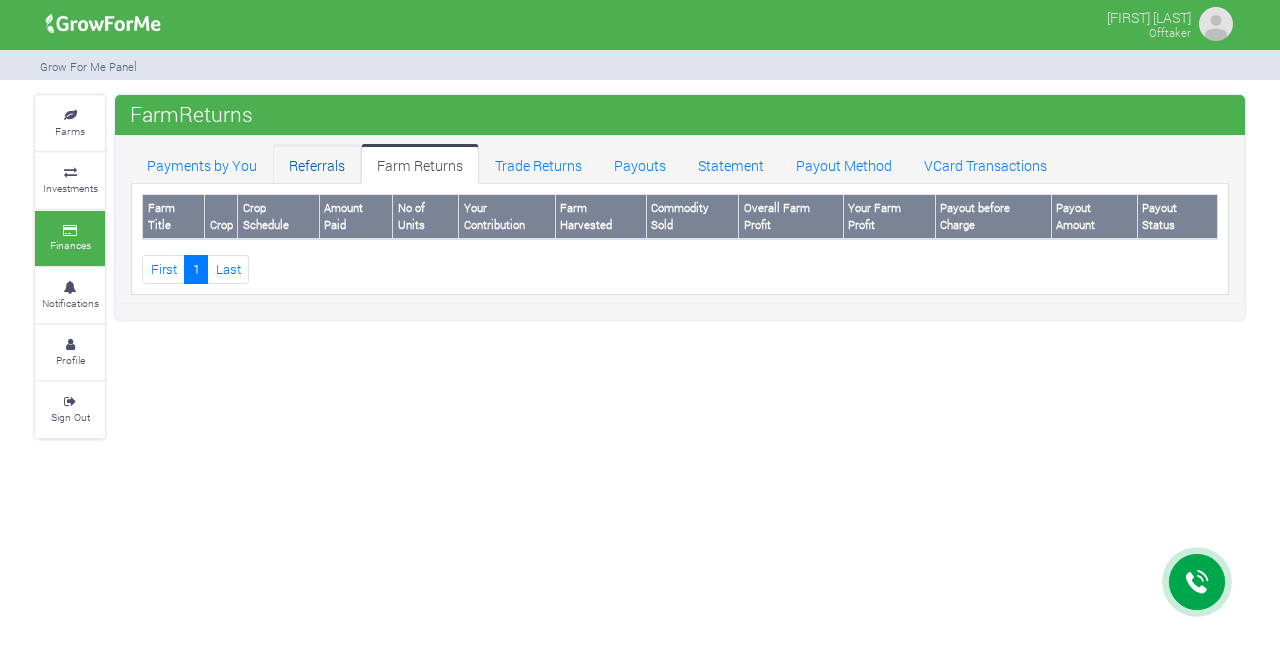 click on "Referrals" at bounding box center [317, 164] 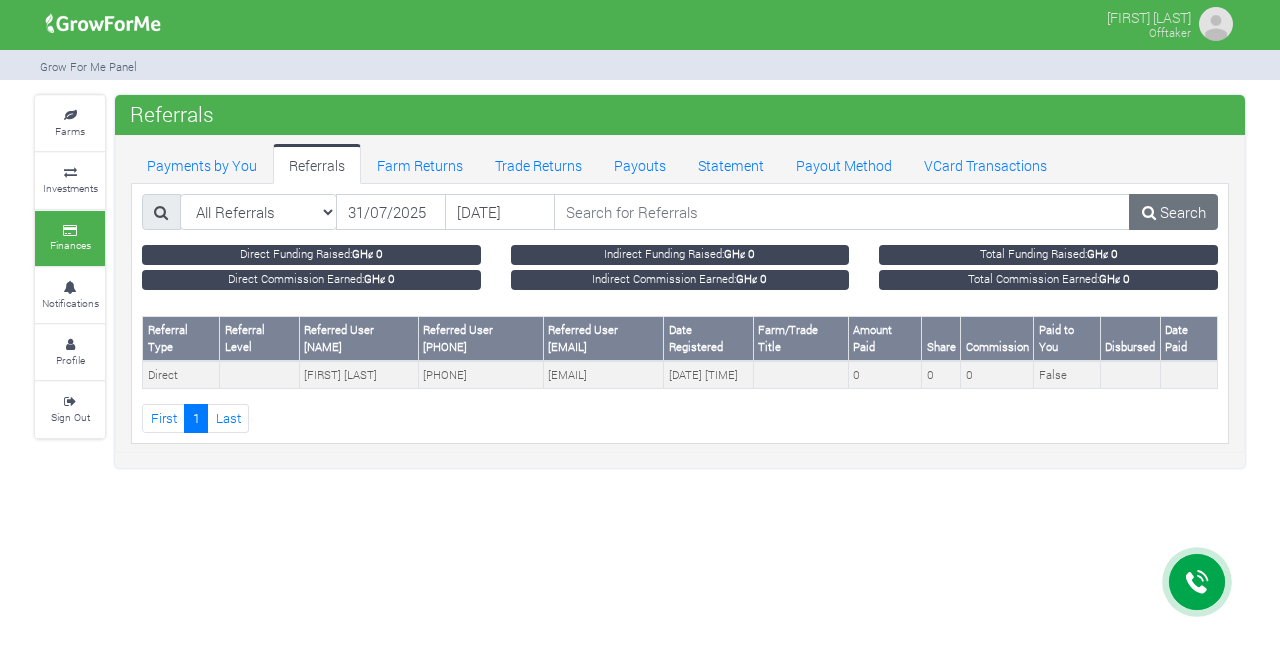 scroll, scrollTop: 0, scrollLeft: 0, axis: both 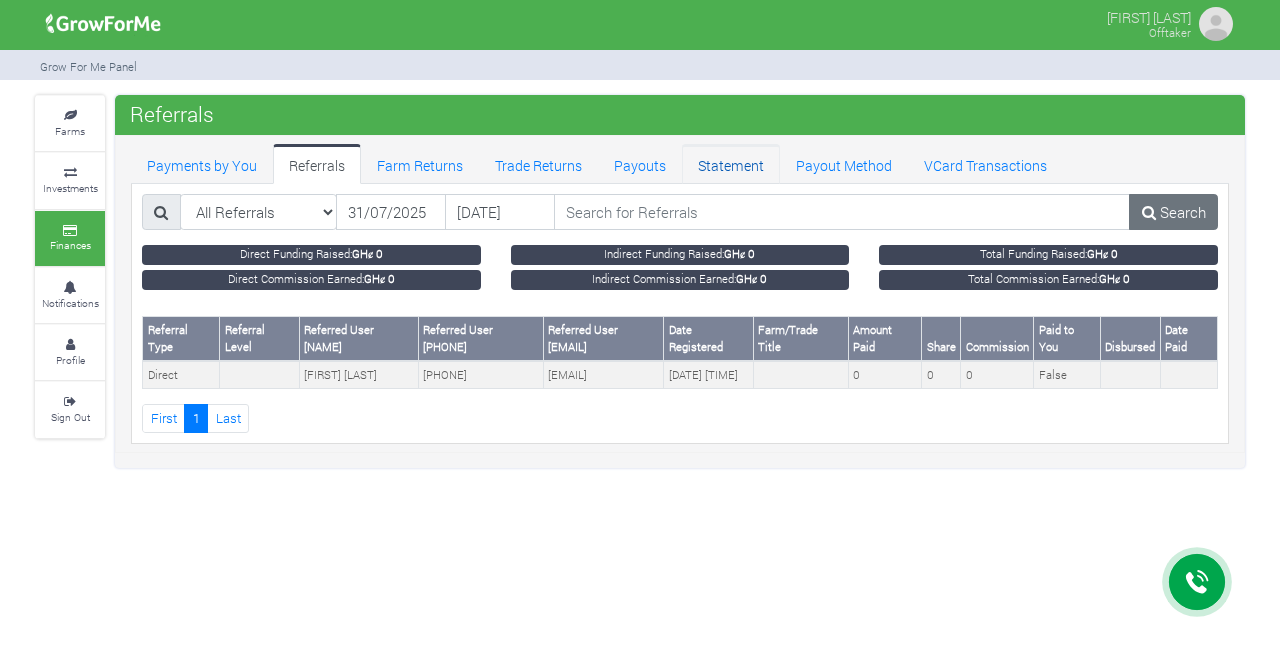 click on "Statement" at bounding box center (731, 164) 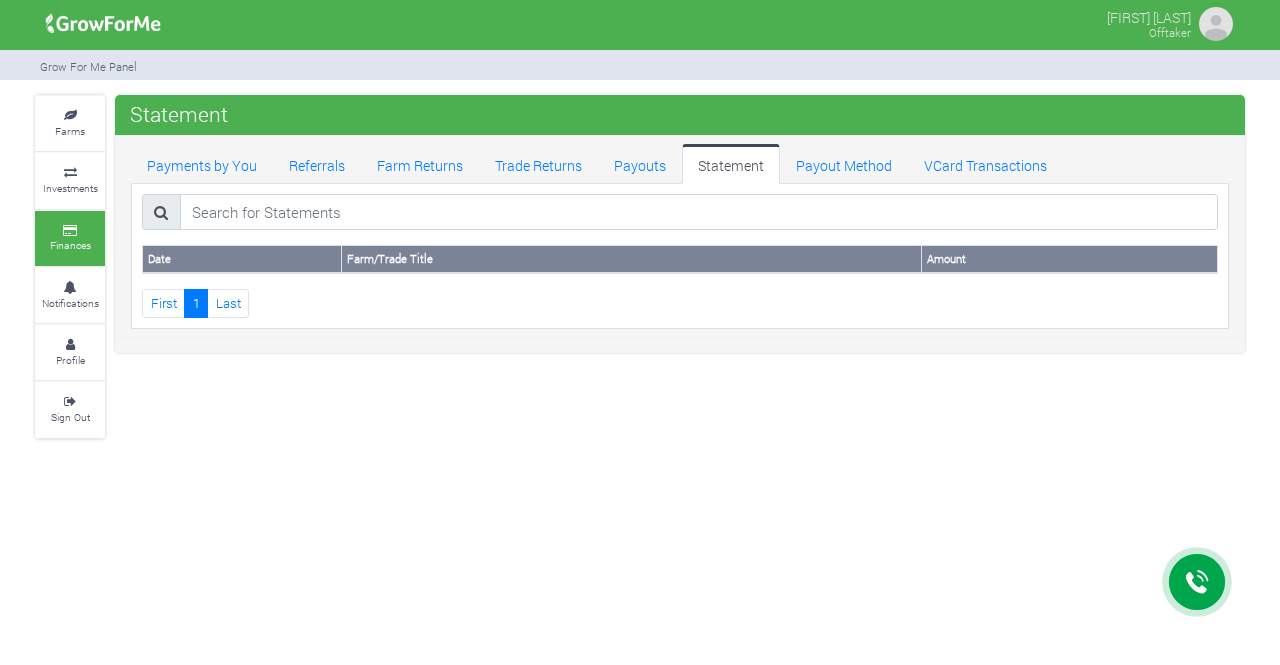 scroll, scrollTop: 0, scrollLeft: 0, axis: both 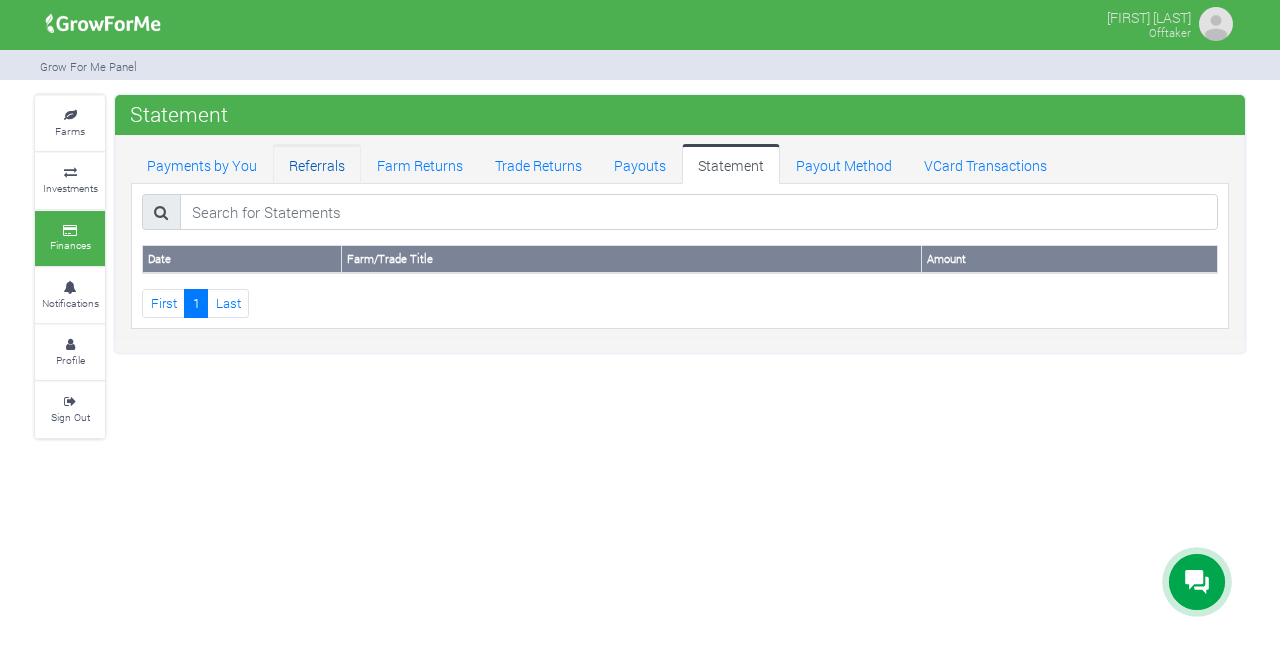 click on "Referrals" at bounding box center [317, 164] 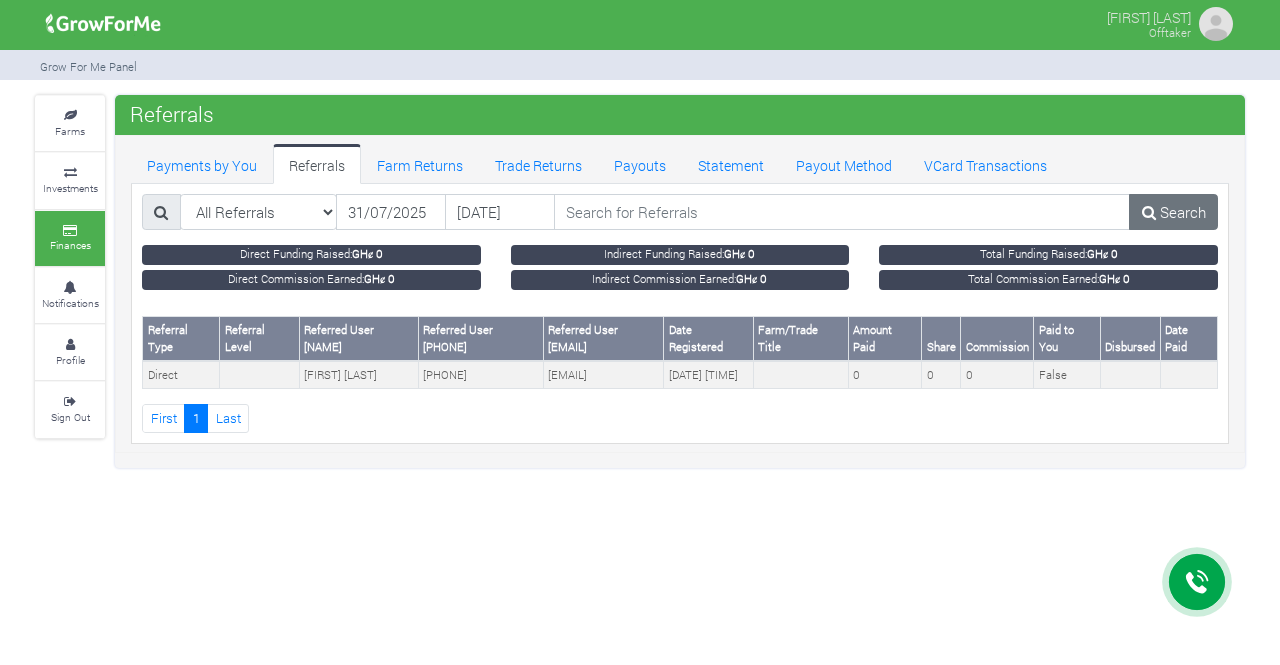 scroll, scrollTop: 0, scrollLeft: 0, axis: both 